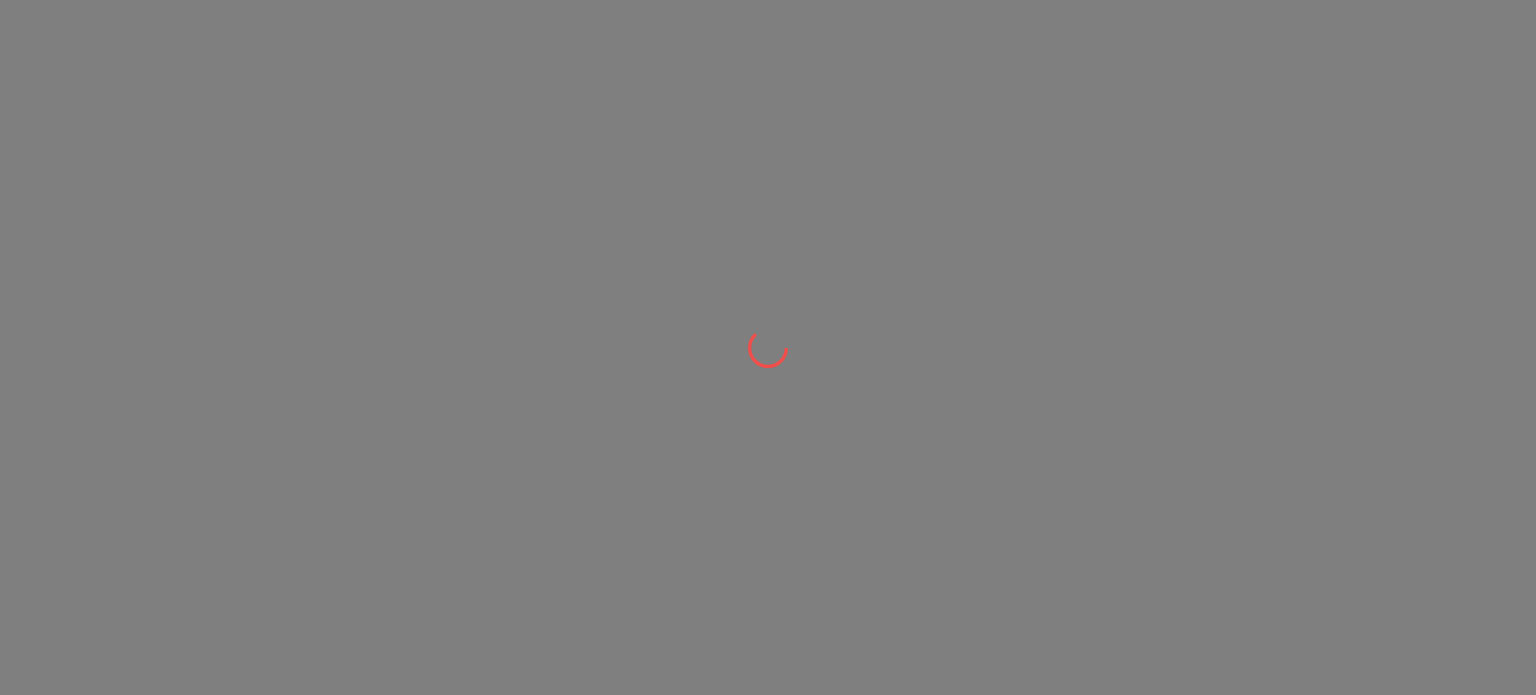 scroll, scrollTop: 0, scrollLeft: 0, axis: both 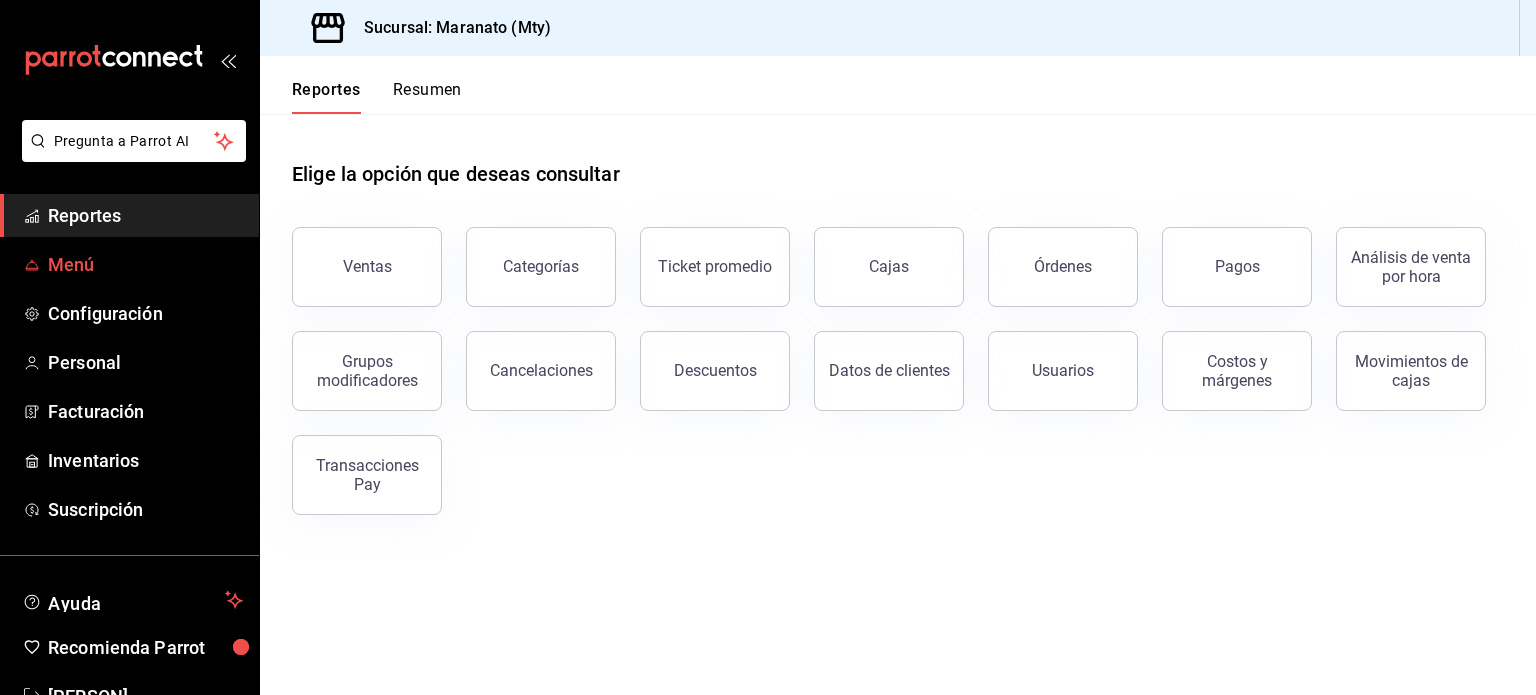 click on "Menú" at bounding box center (145, 264) 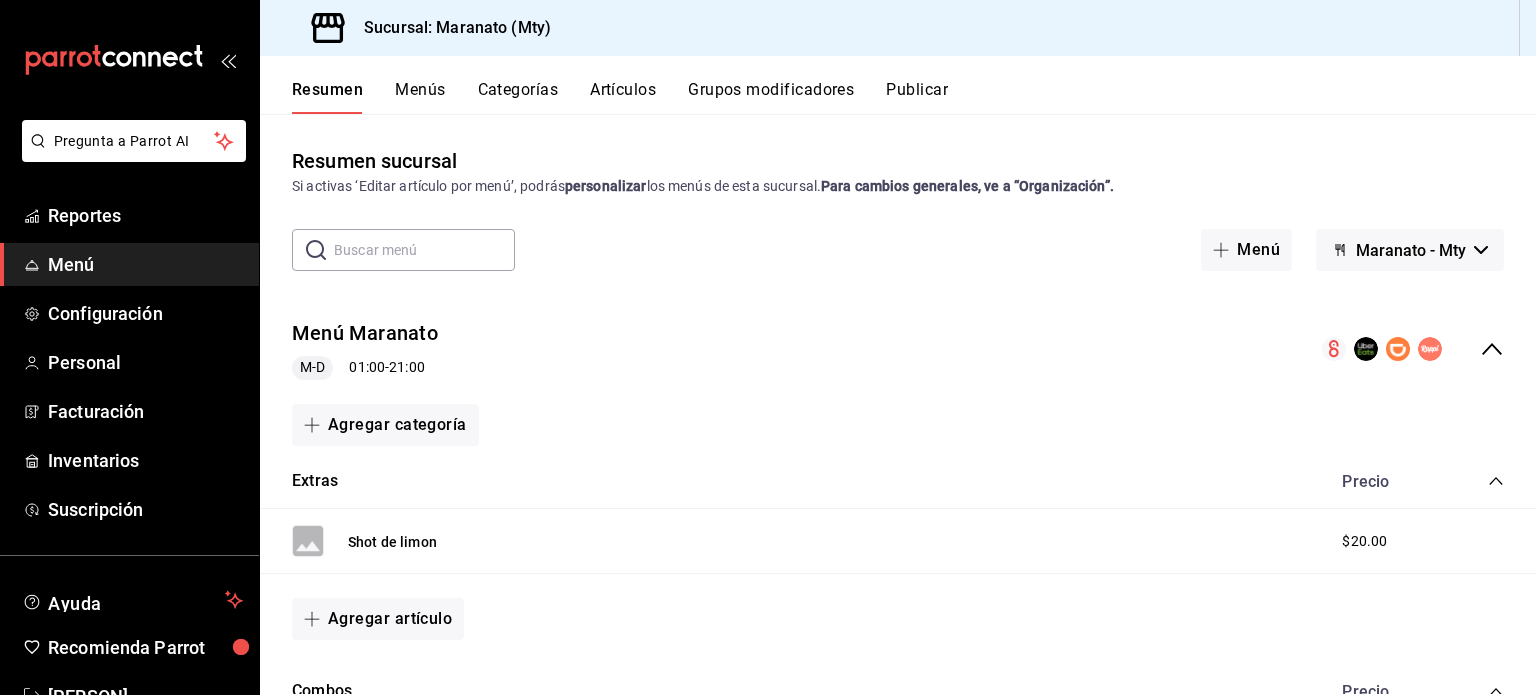 click on "Artículos" at bounding box center (623, 97) 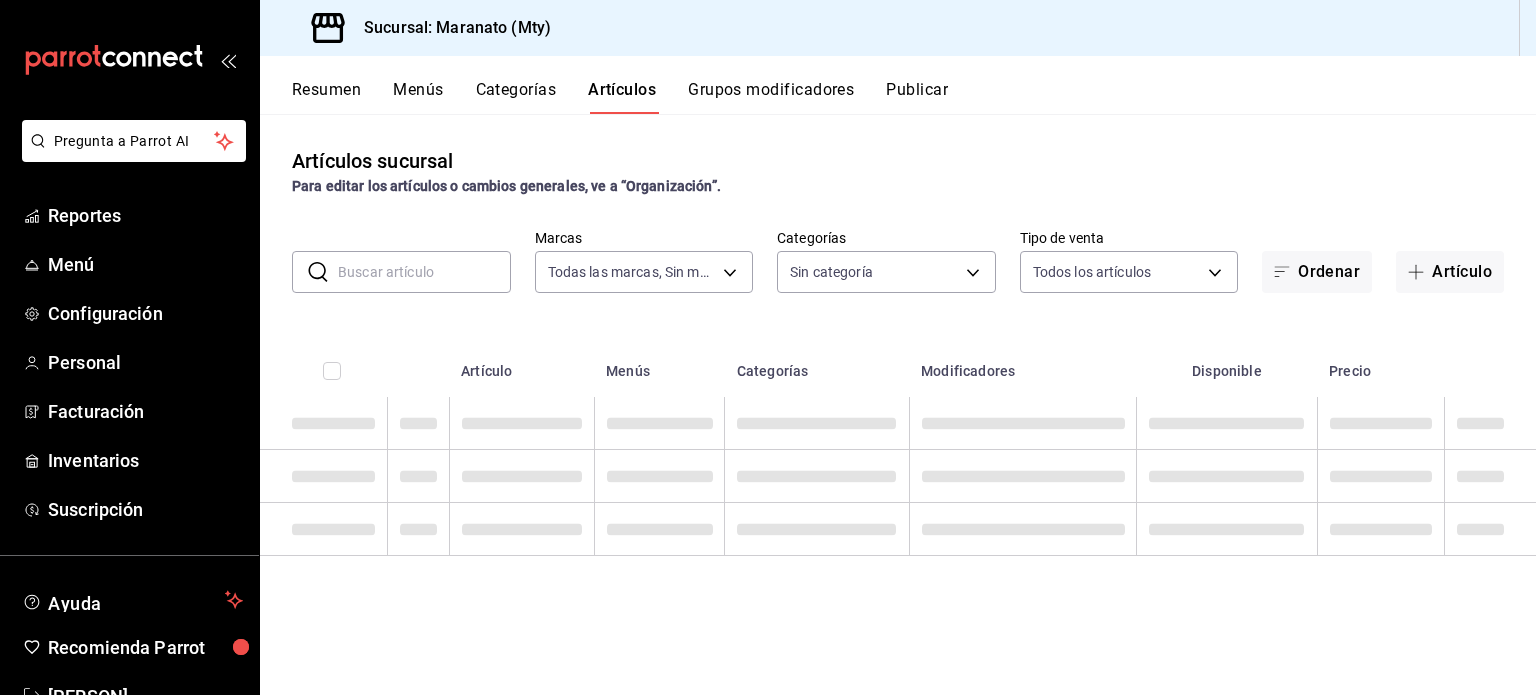 type on "6cd62b8e-13ea-4b1e-85d6-83c89868806f" 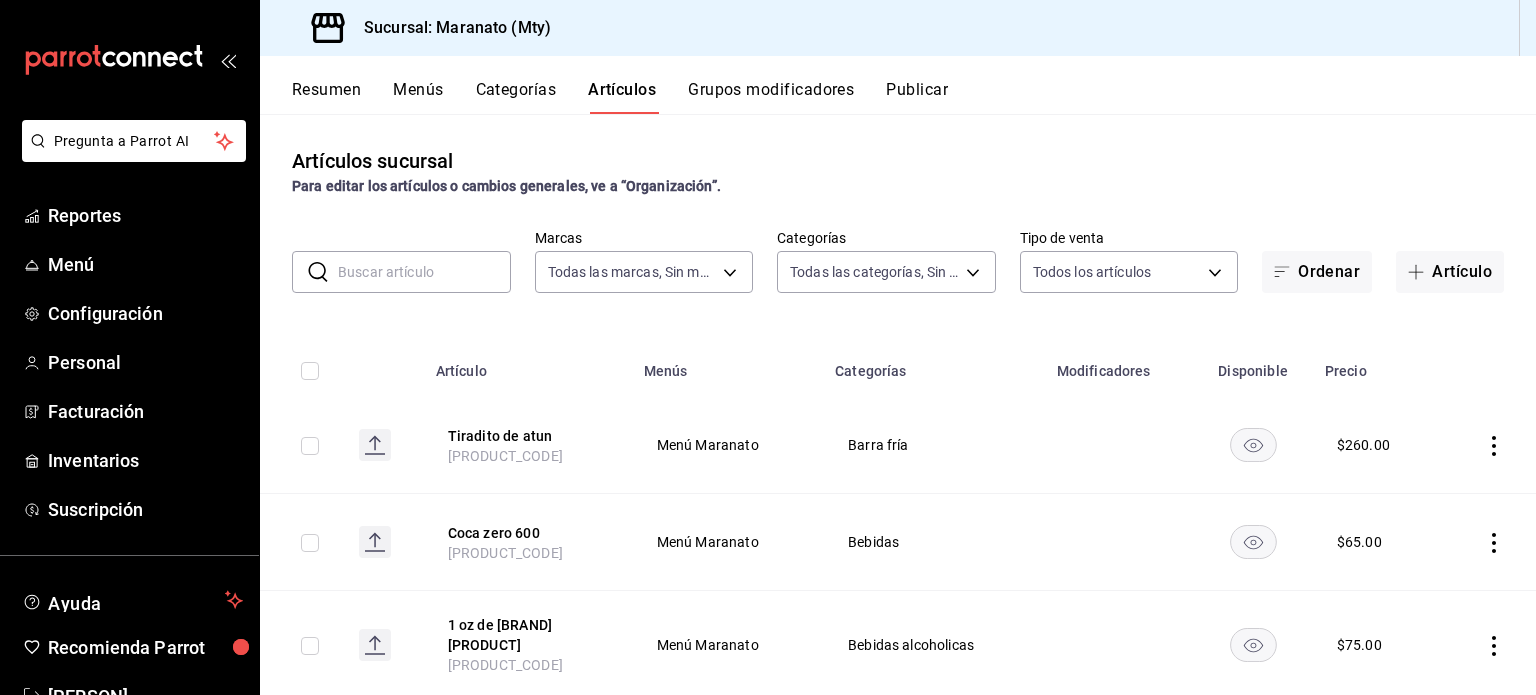 type on "9b7c618a-2724-4631-9a4b-4f524a458047,b9ca9c3d-02b5-4e36-82f2-6174a9906ae0,9113d130-48fe-4411-8b63-089ae46b8ef8,d0ef42a8-63fe-4cab-98ab-7170059ee812,7d100243-248e-46d3-9c0d-eba24c55f9b9,7377709f-97d1-4f56-9c3d-294cc835d75d,e7aa650f-c785-49a2-9330-be0957ab0a83,ee5e52f4-9e37-4065-a444-b17f6fe734d7" 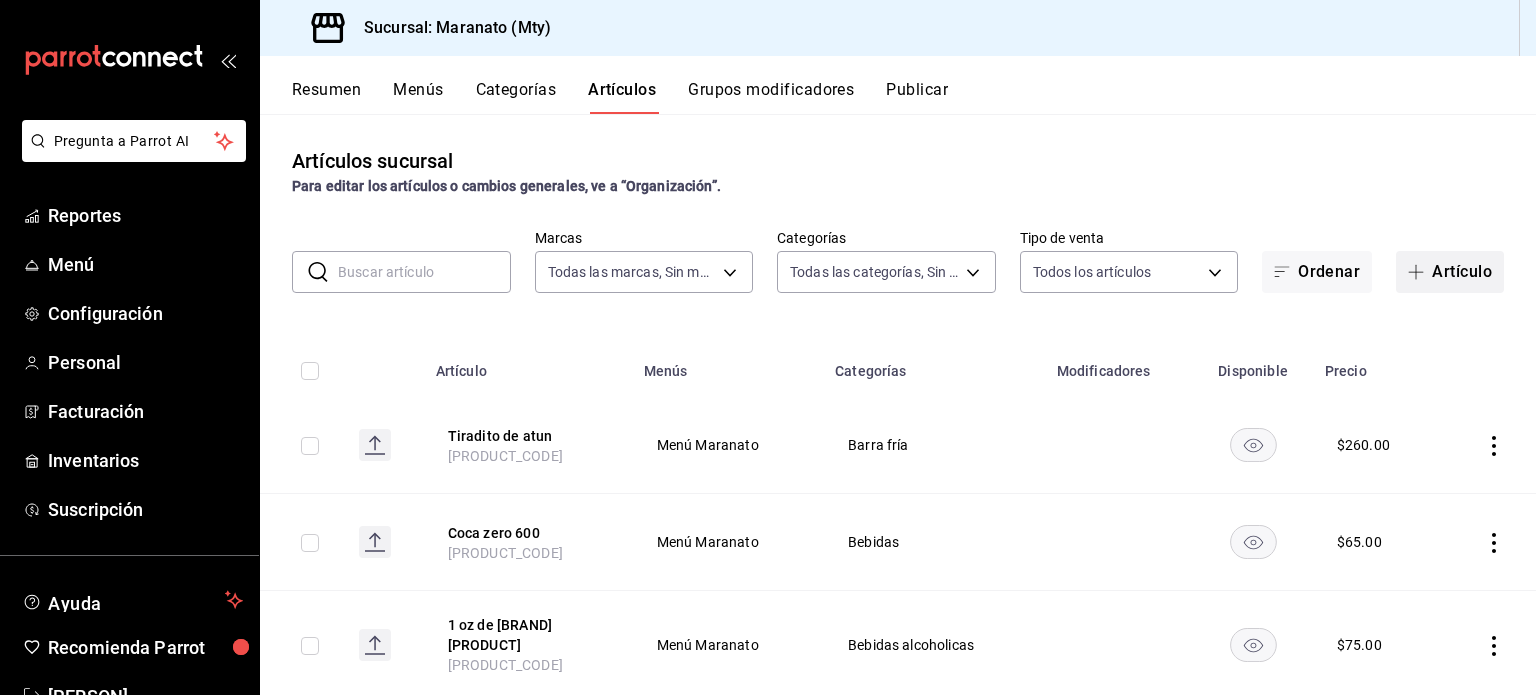 click 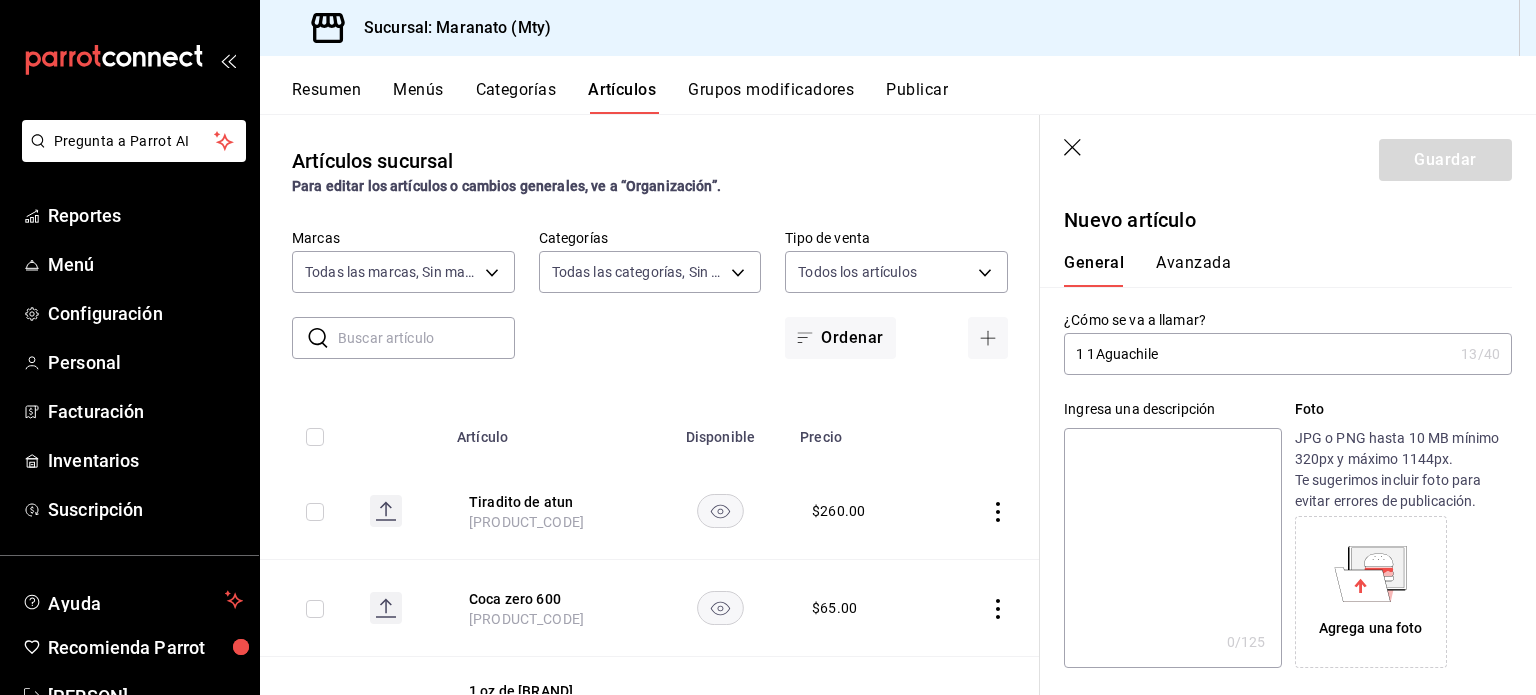 click on "1 1Aguachile" at bounding box center (1258, 354) 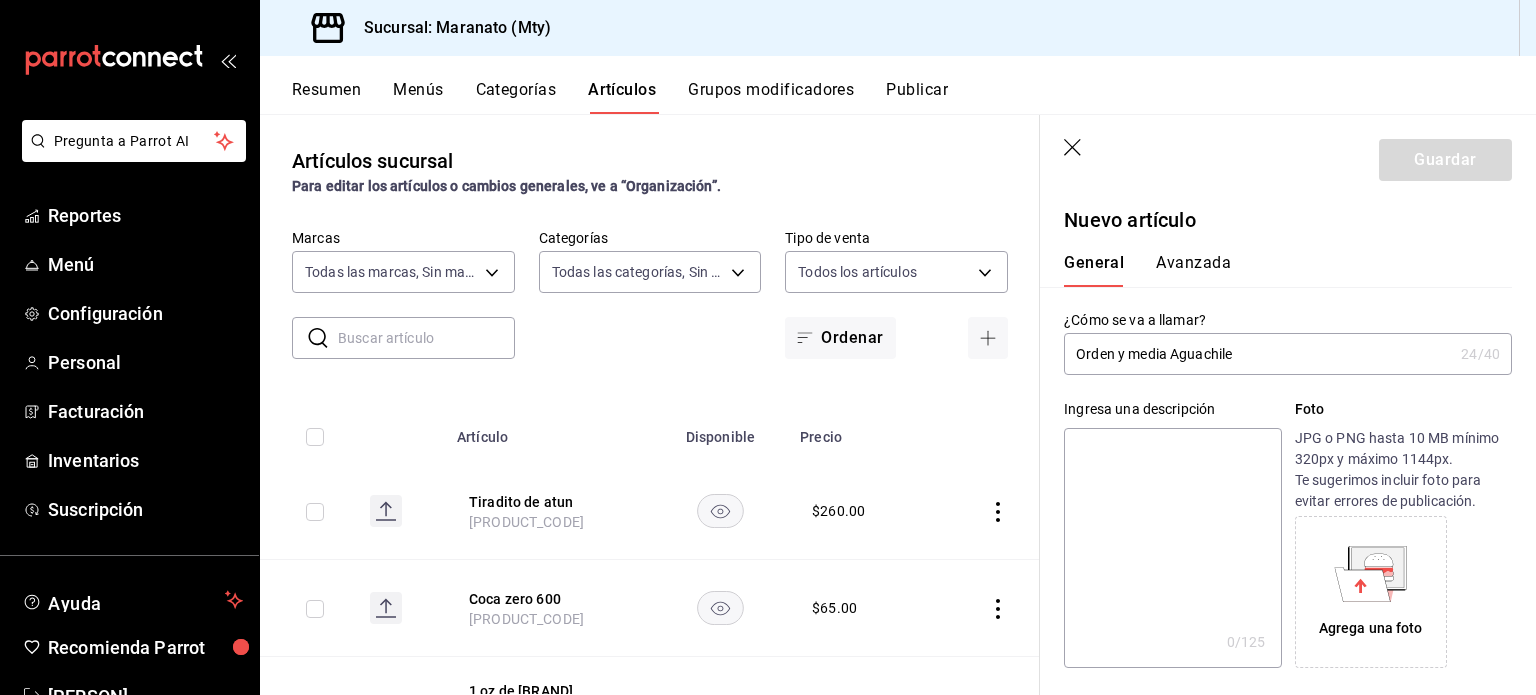 click on "Orden y media Aguachile" at bounding box center (1258, 354) 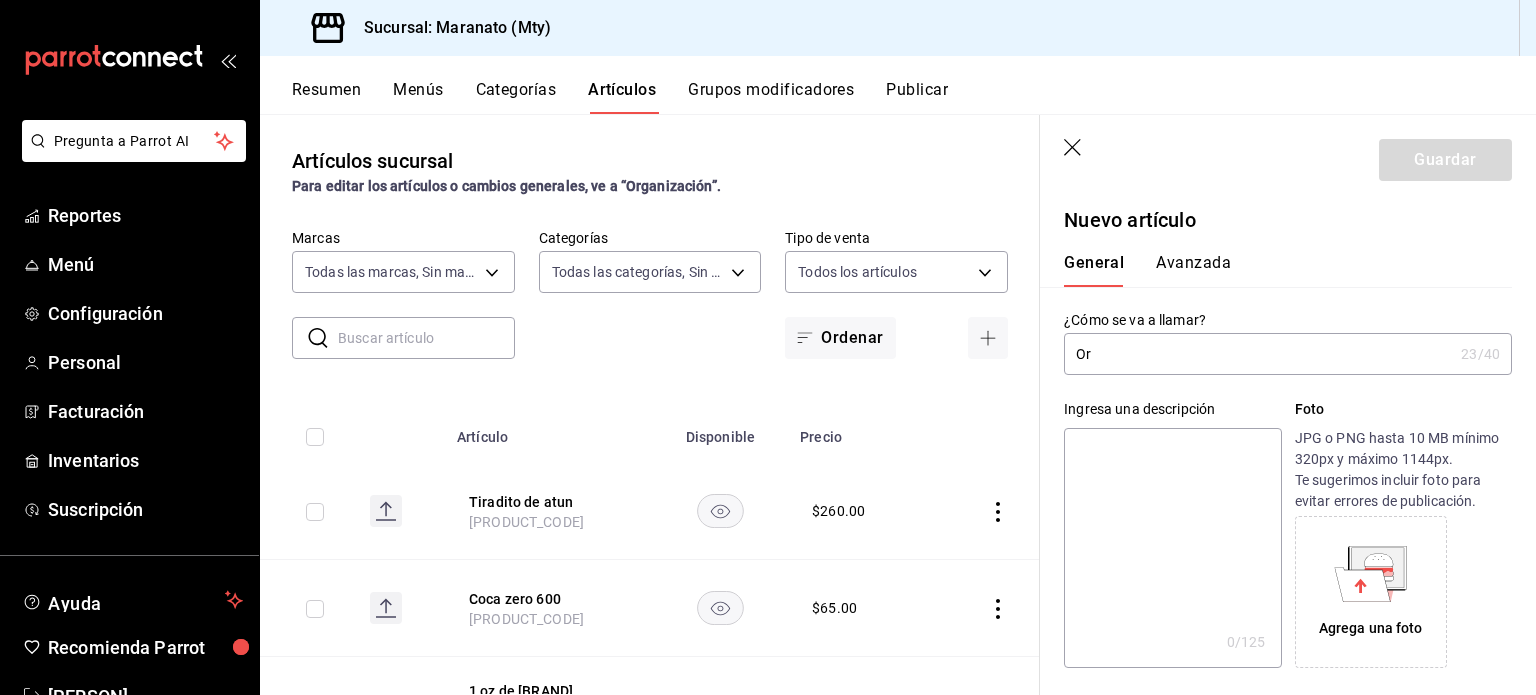type on "O" 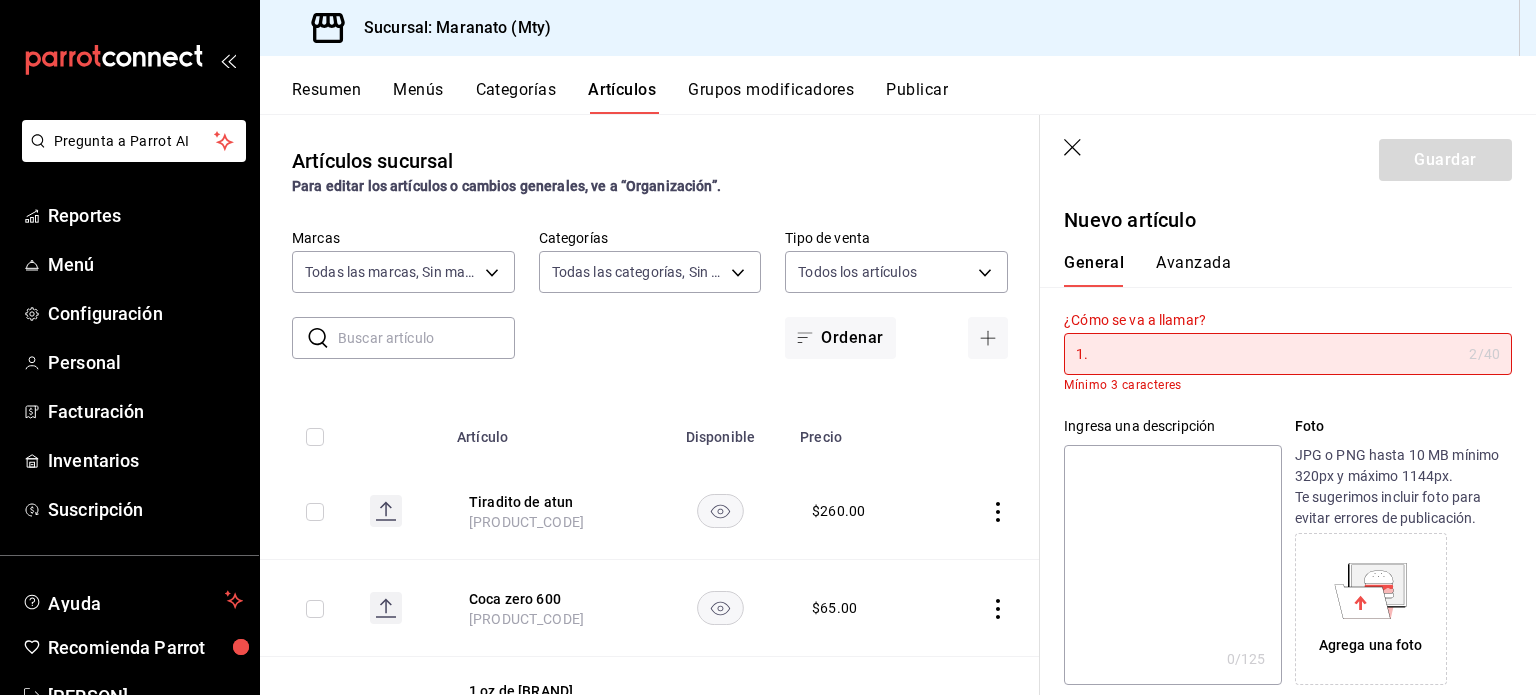 type on "1" 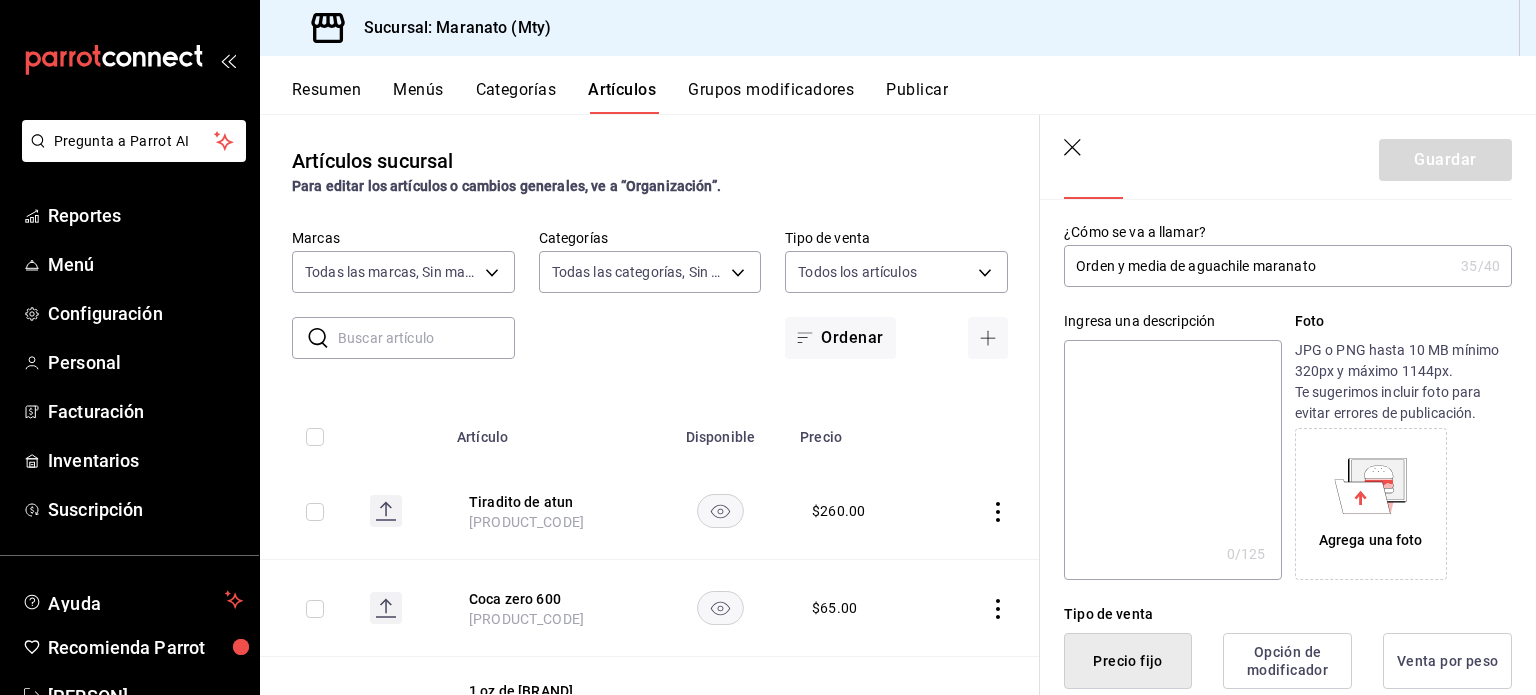scroll, scrollTop: 35, scrollLeft: 0, axis: vertical 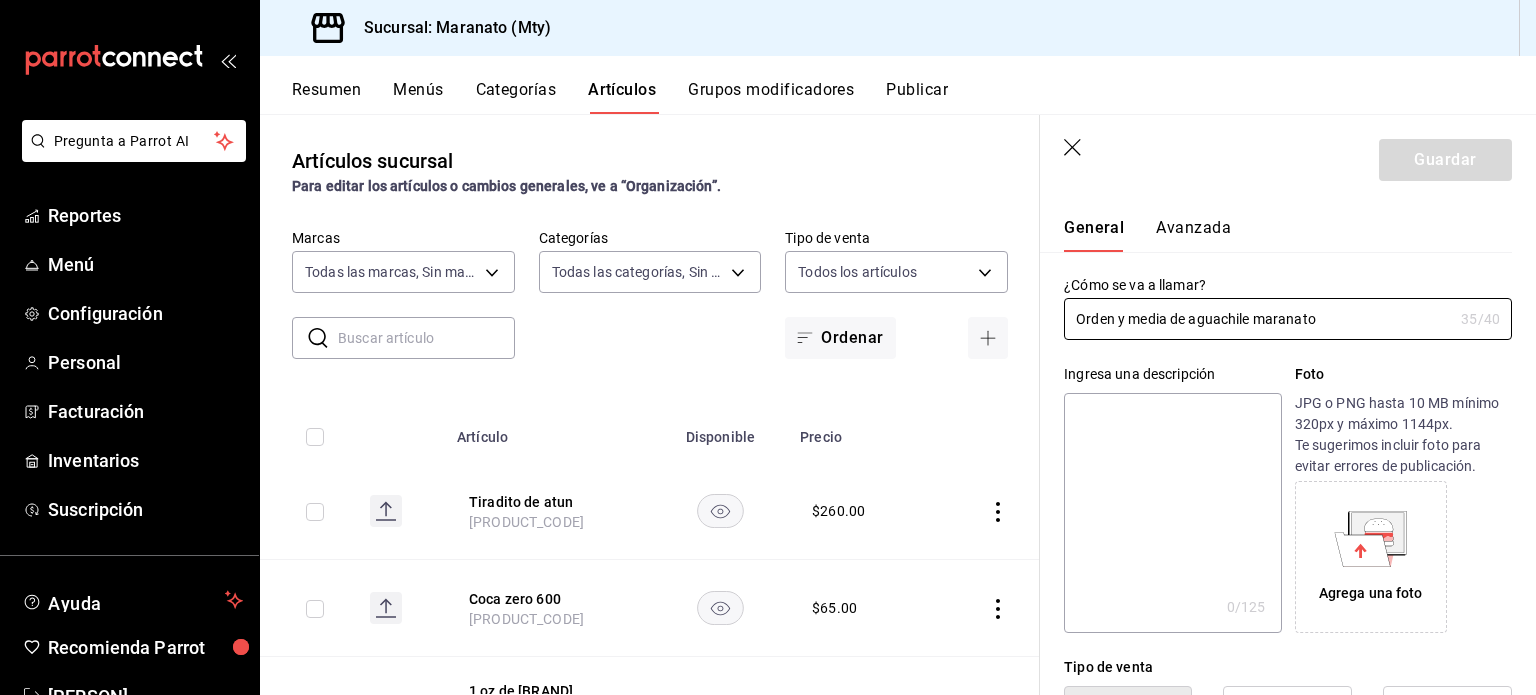type on "Orden y media de aguachile maranato" 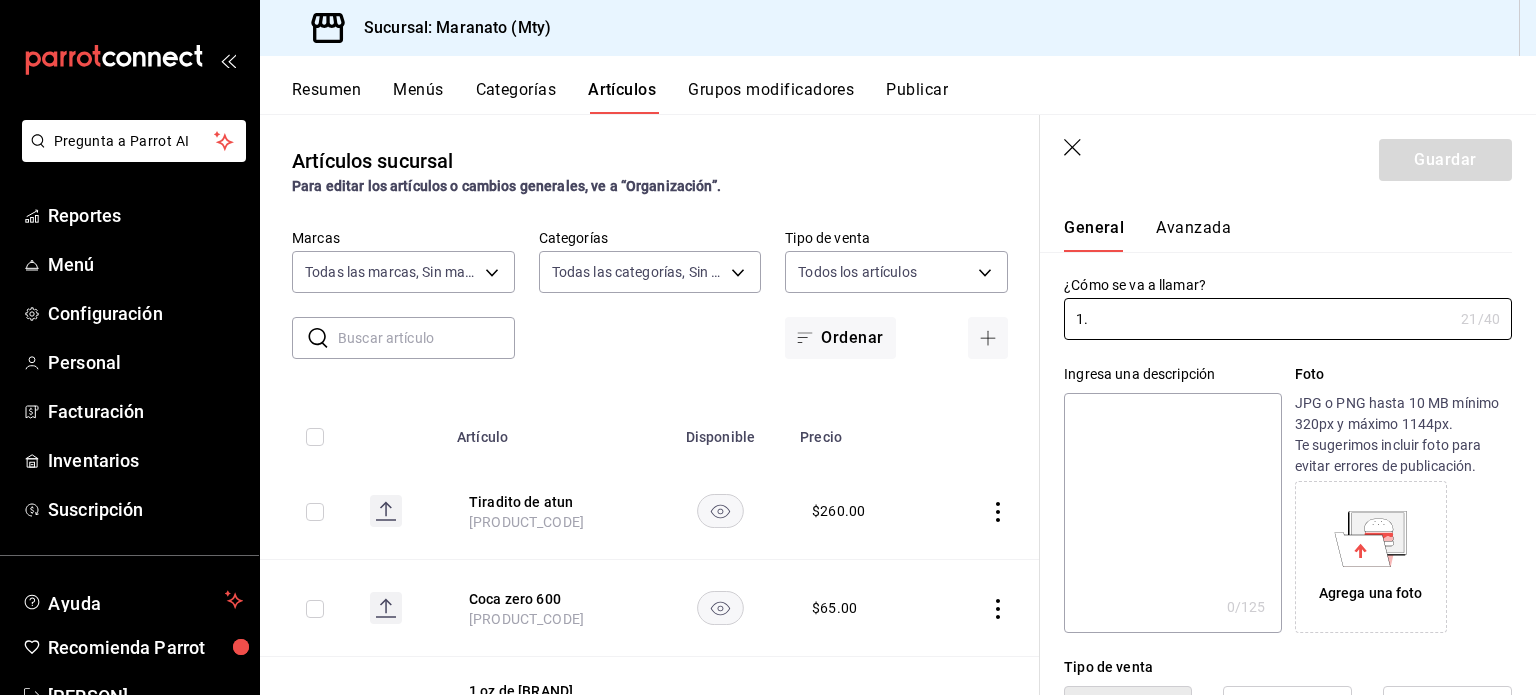 type on "1" 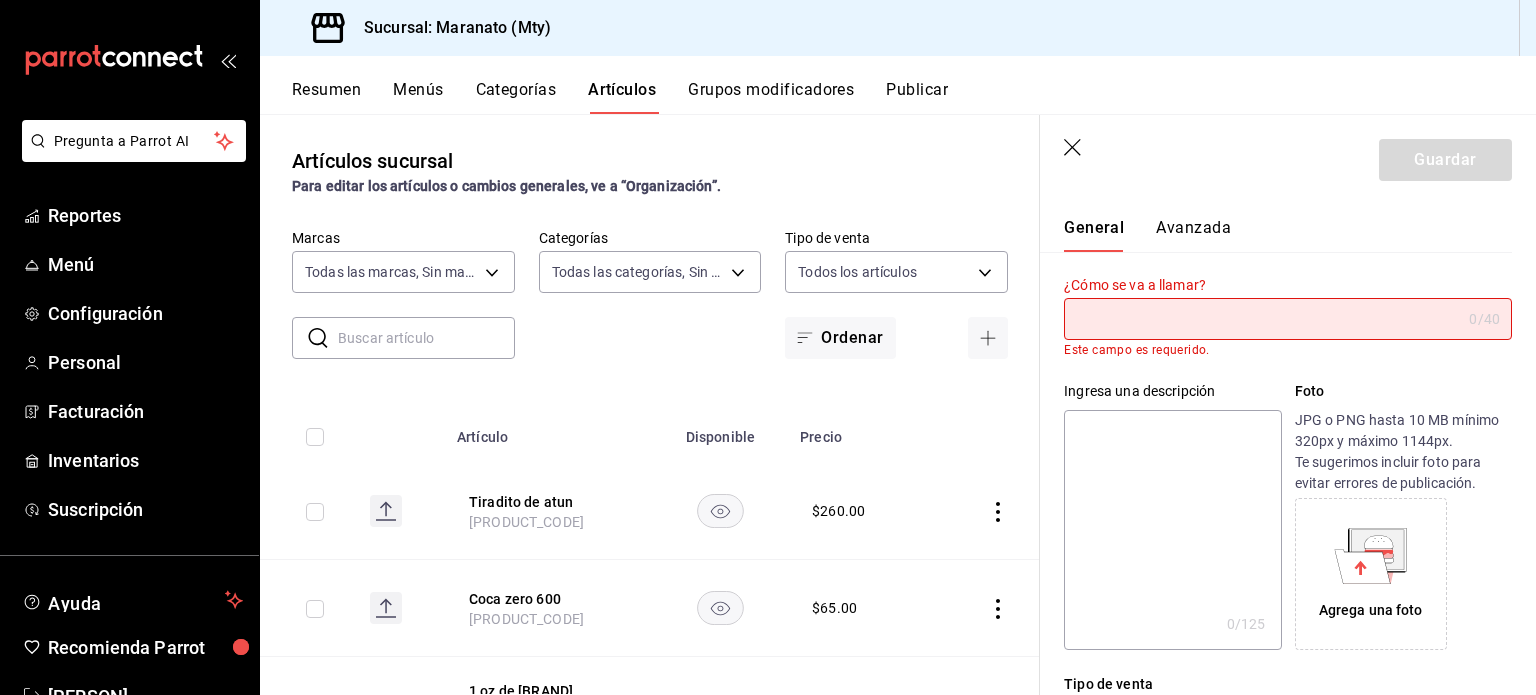 type 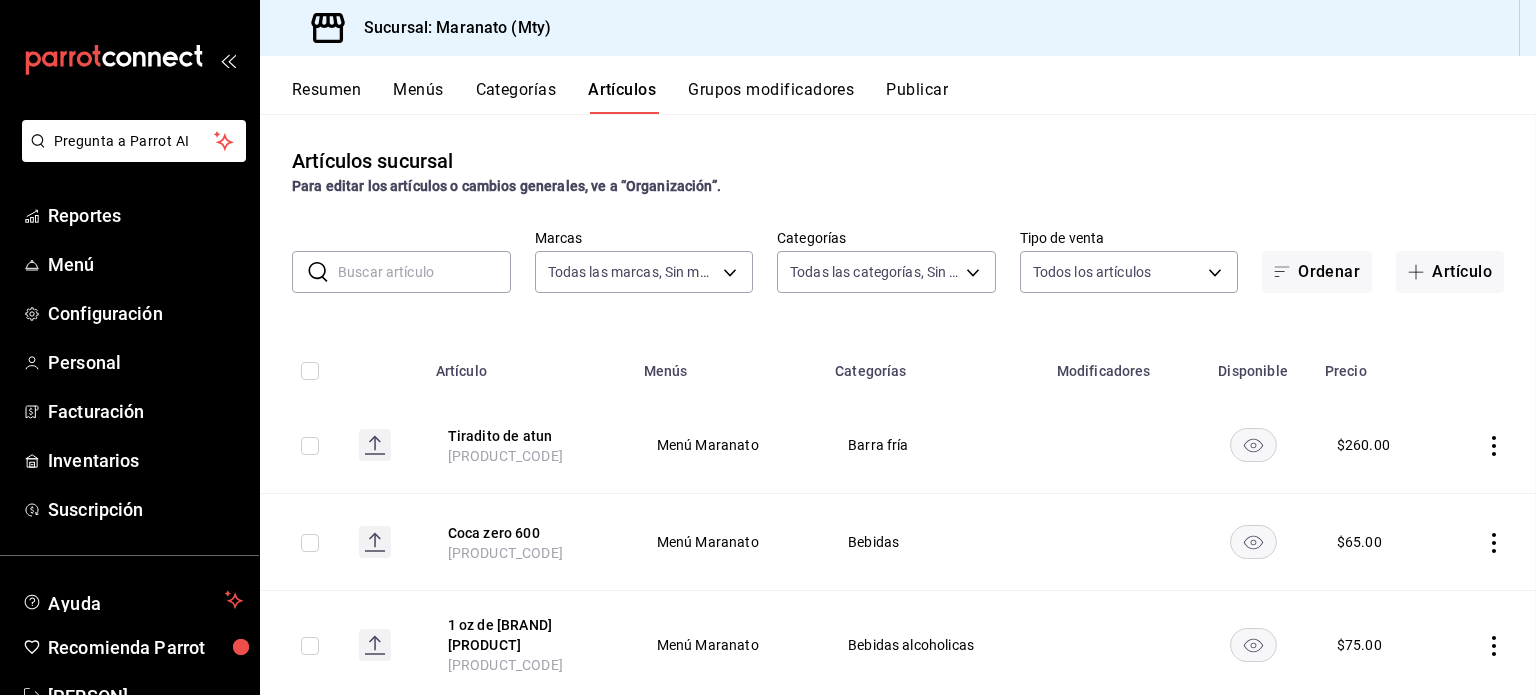 scroll, scrollTop: 0, scrollLeft: 0, axis: both 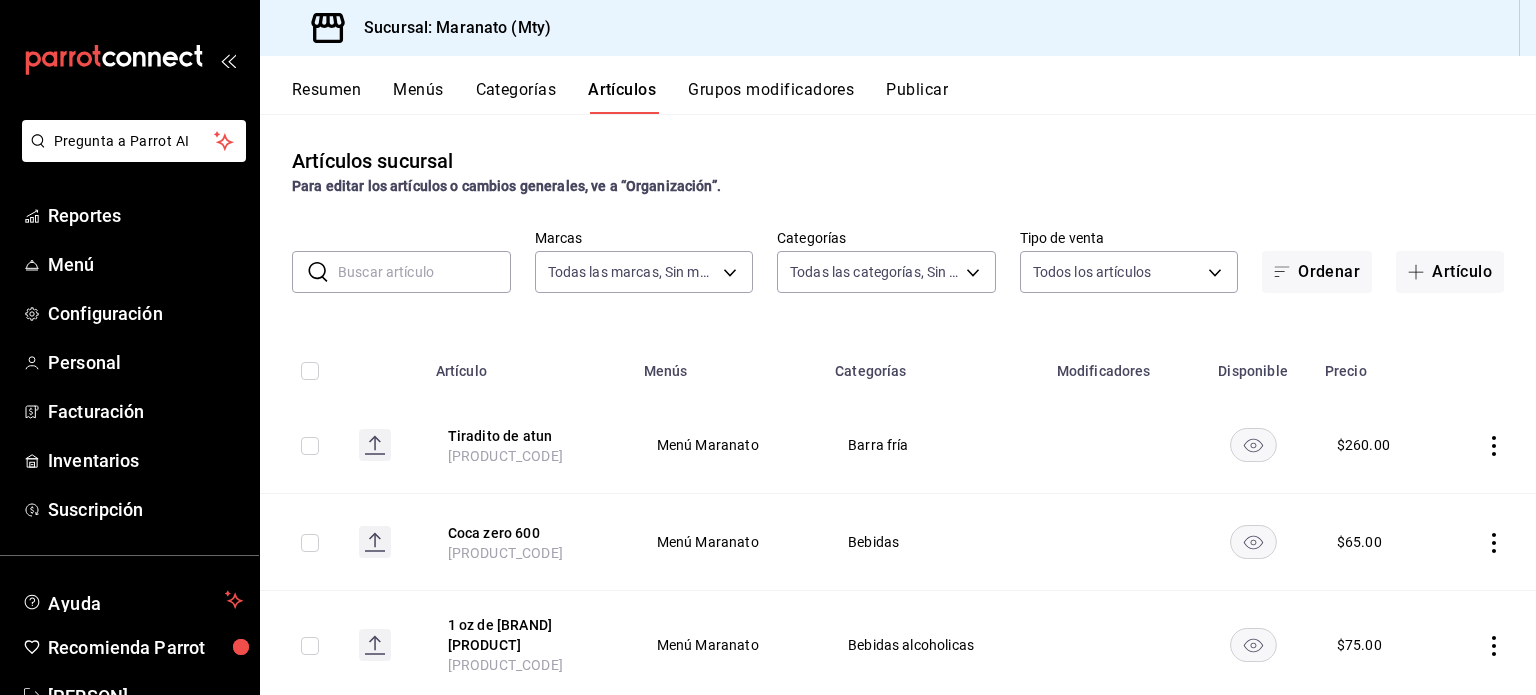 click on "Grupos modificadores" at bounding box center [771, 97] 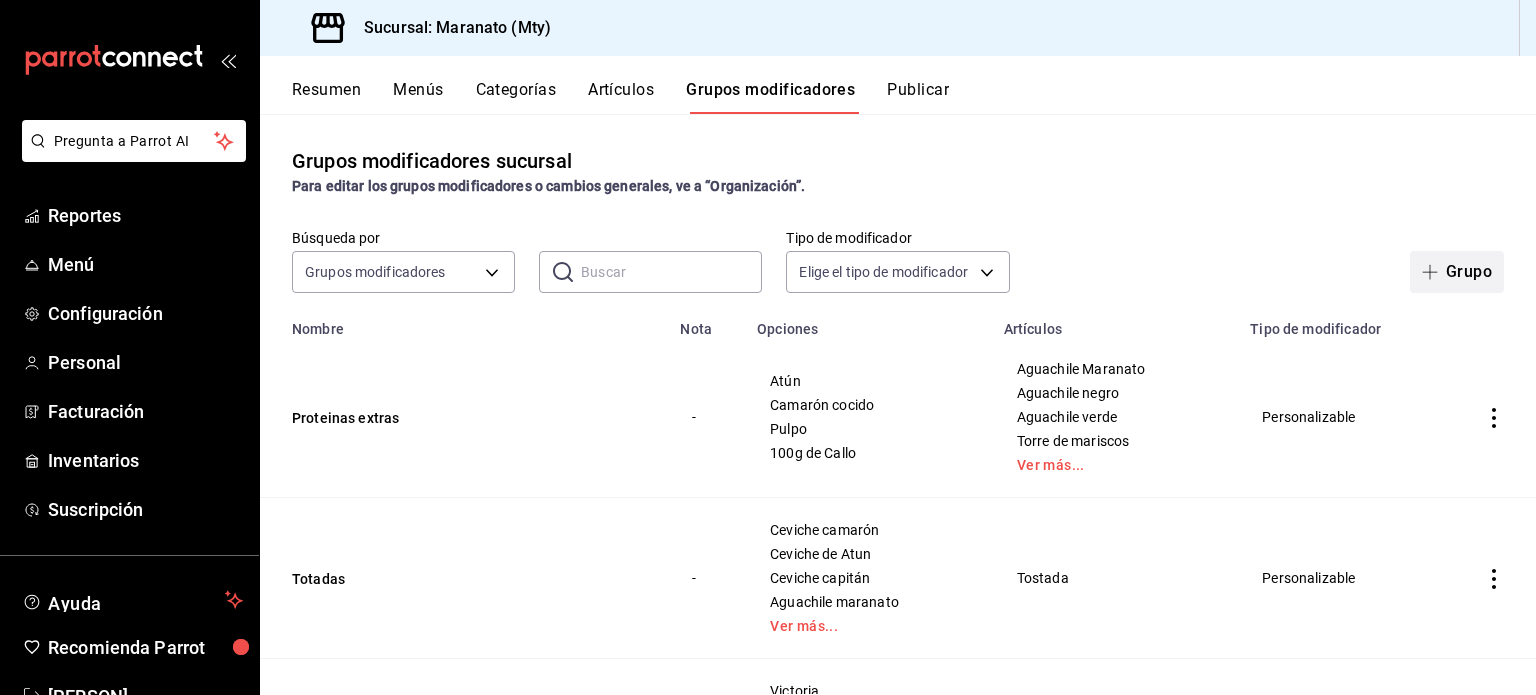 click 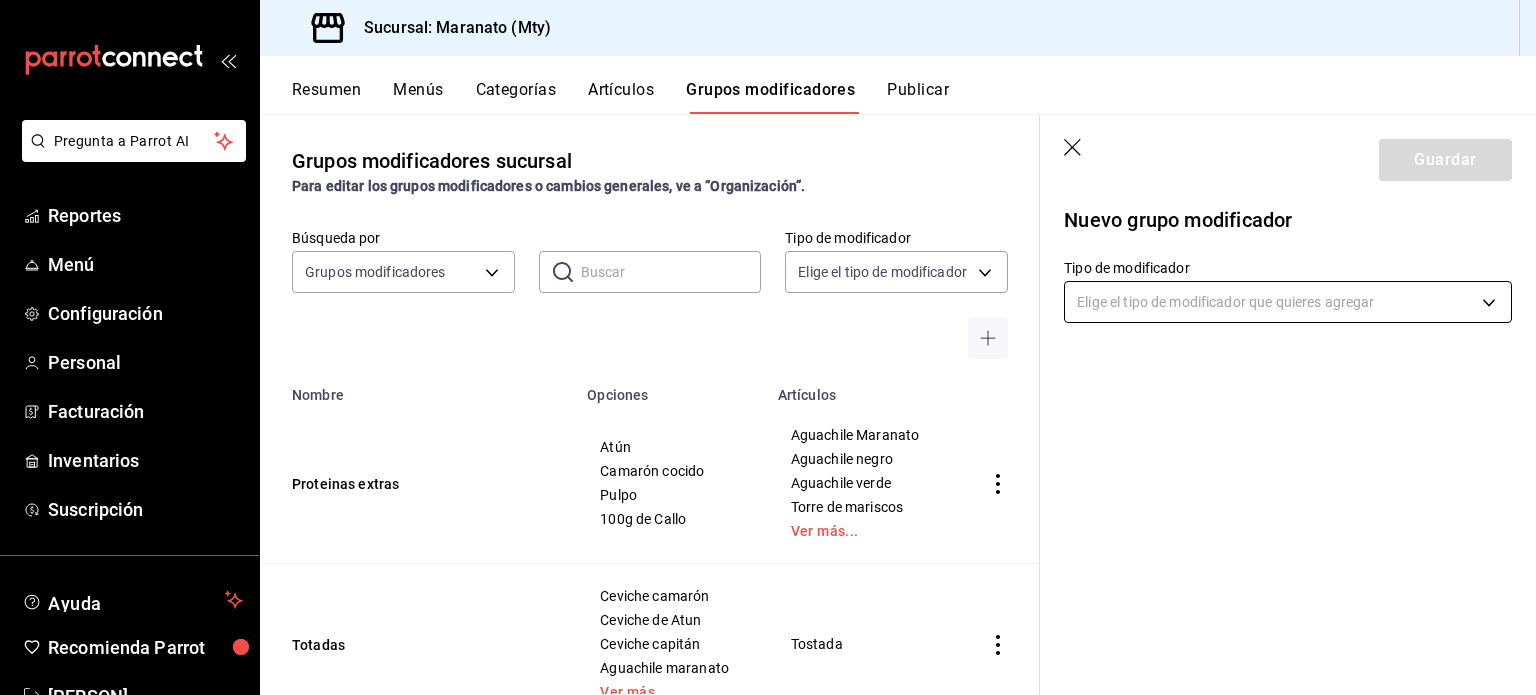 click on "Pregunta a Parrot AI Reportes   Menú   Configuración   Personal   Facturación   Inventarios   Suscripción   Ayuda Recomienda Parrot   [PERSON]   Sugerir nueva función   Sucursal: Maranato (Mty) Resumen Menús Categorías Artículos Grupos modificadores Publicar Grupos modificadores sucursal Para editar los grupos modificadores o cambios generales, ve a “Organización”. Búsqueda por Grupos modificadores GROUP ​ ​ Tipo de modificador Elige el tipo de modificador Nombre Opciones Artículos Proteinas extras Atún Camarón cocido Pulpo 100g de Callo Aguachile Maranato Aguachile negro Aguachile verde Torre de mariscos Ver más... Totadas Ceviche camarón Ceviche de Atun Ceviche capitán Aguachile maranato Ver más... Tostada Cerveza Victoria Corona extra Michelob Ultra Modelo especial Ver más... Michelada Clamato preparado Sashimis Atún Salmon Mixto Sashimi Guardar Nuevo grupo modificador Tipo de modificador Elige el tipo de modificador que quieres agregar Ver video tutorial Ir a video   Menú" at bounding box center [768, 347] 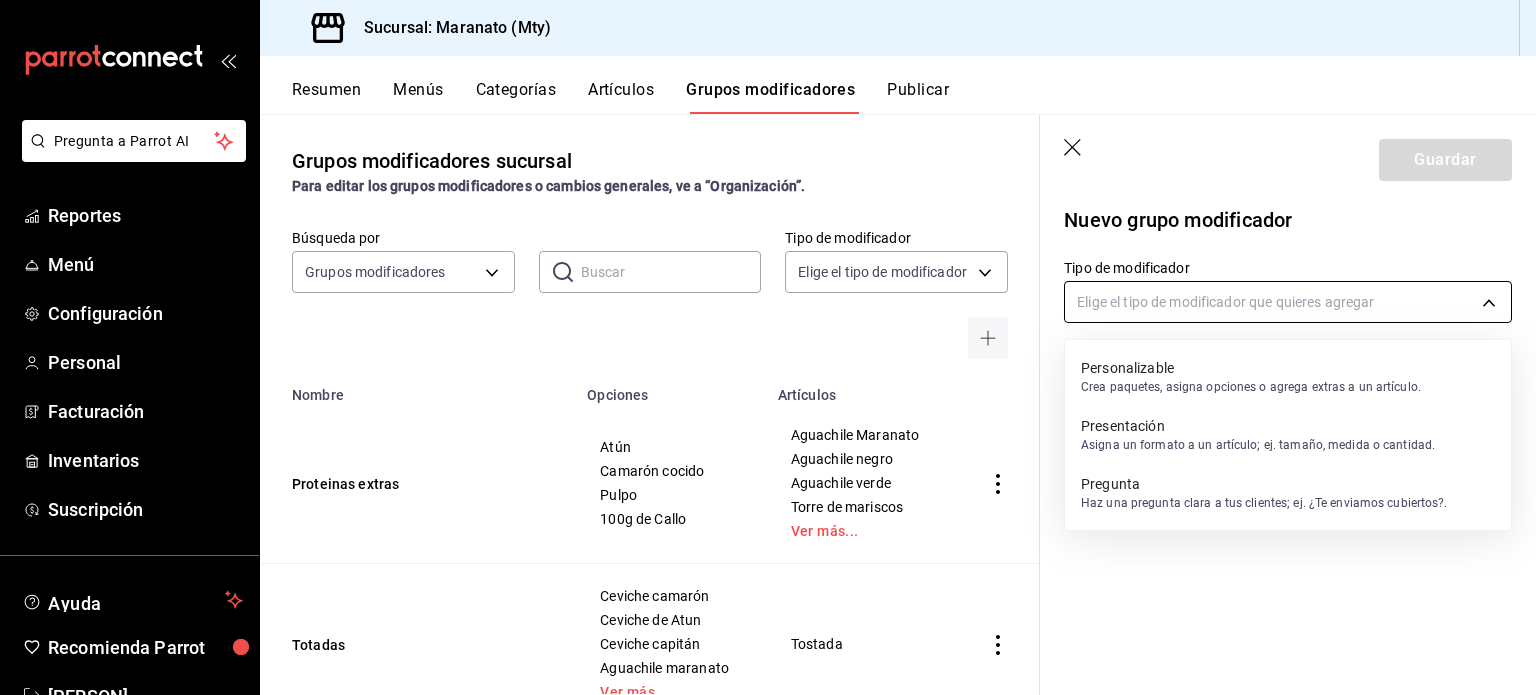 type 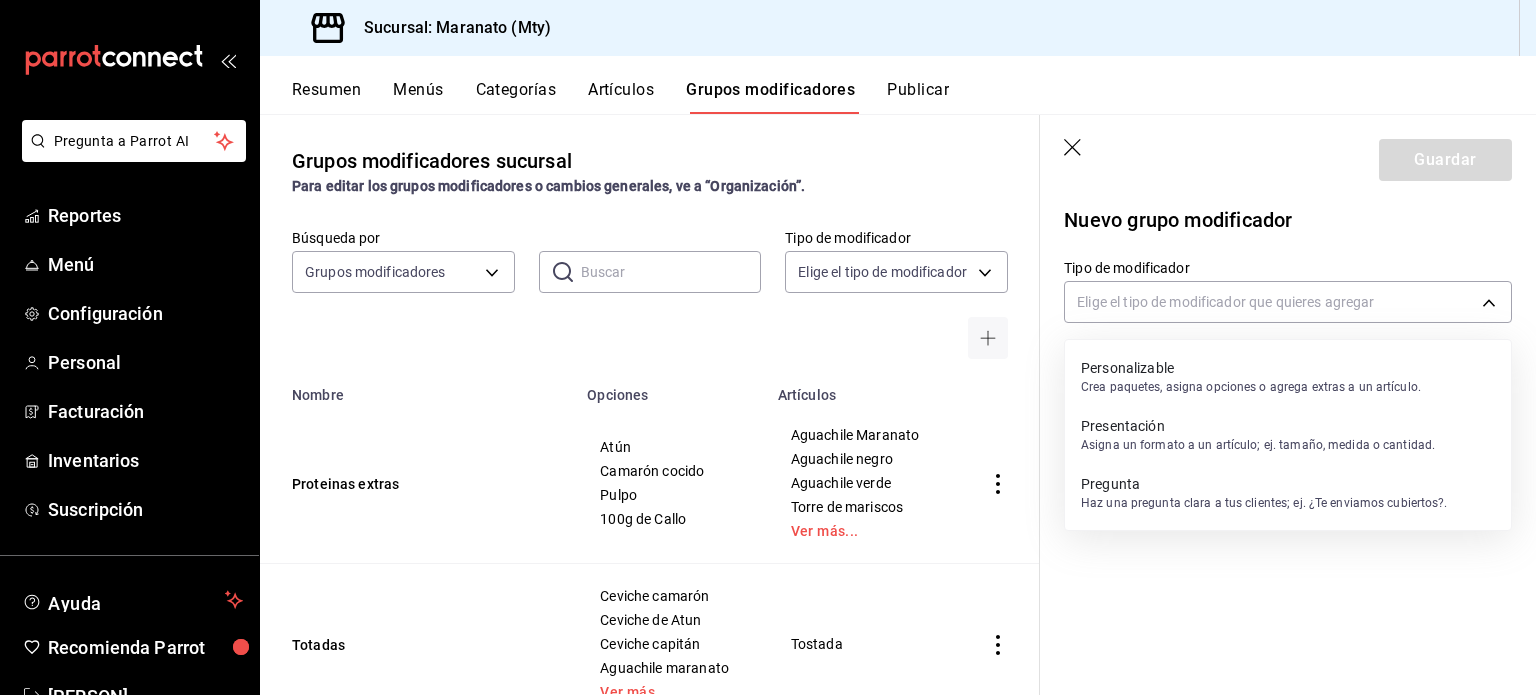 click on "Crea paquetes, asigna opciones o agrega extras a un artículo." at bounding box center (1251, 387) 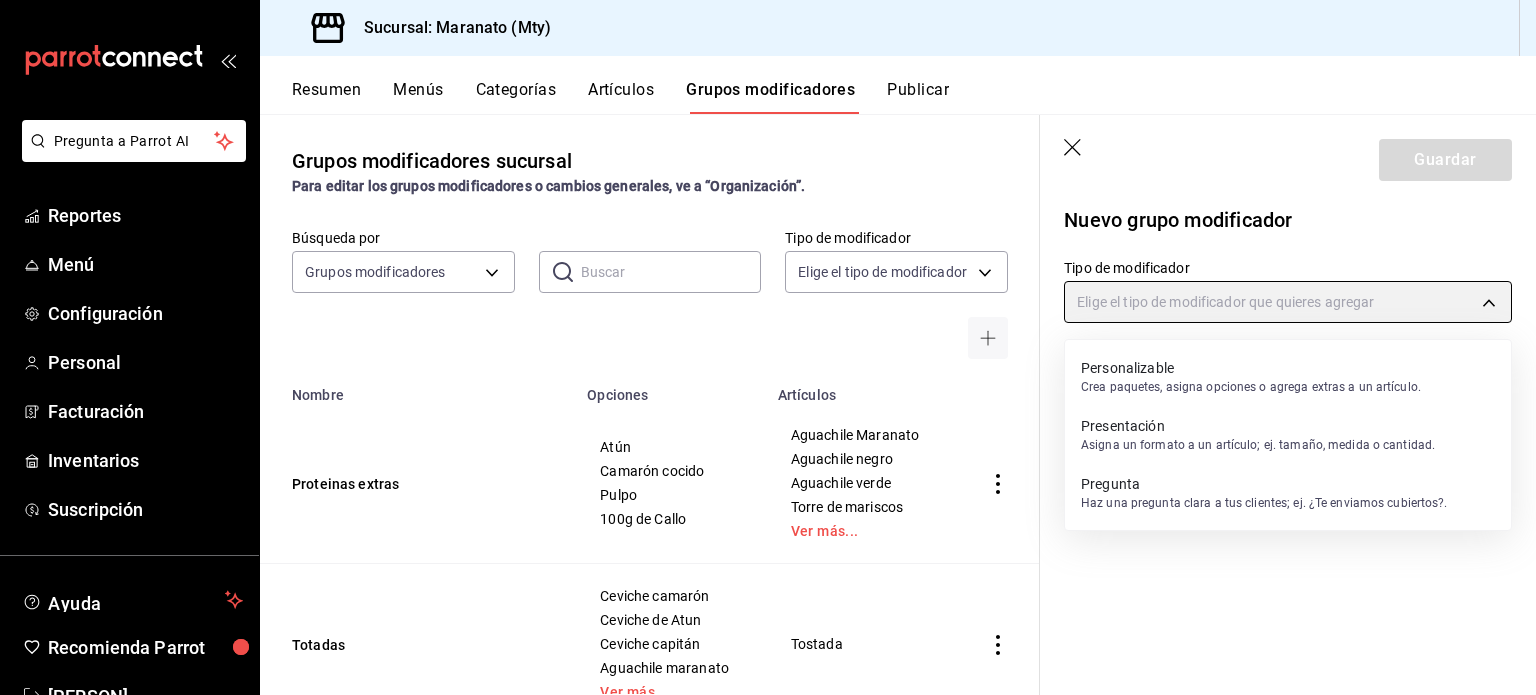type on "CUSTOMIZABLE" 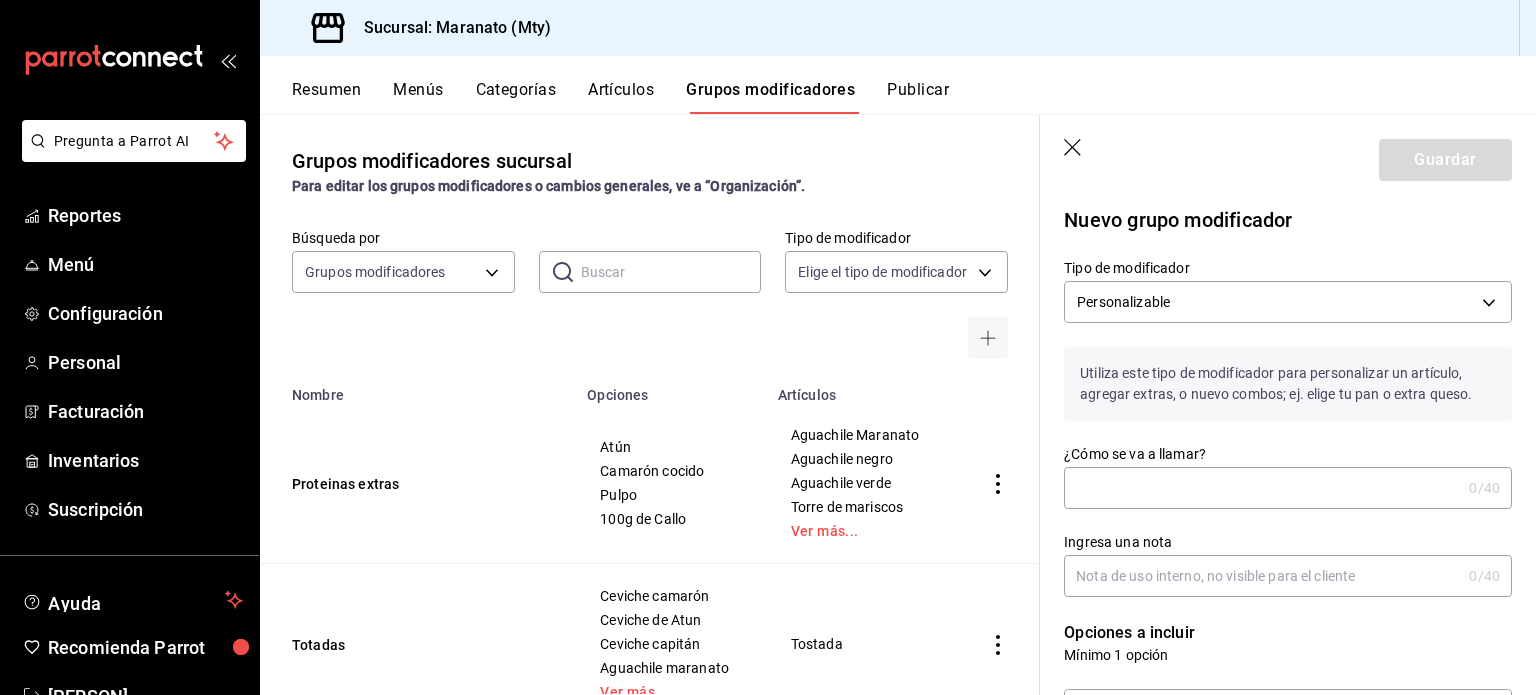 click on "¿Cómo se va a llamar?" at bounding box center [1262, 488] 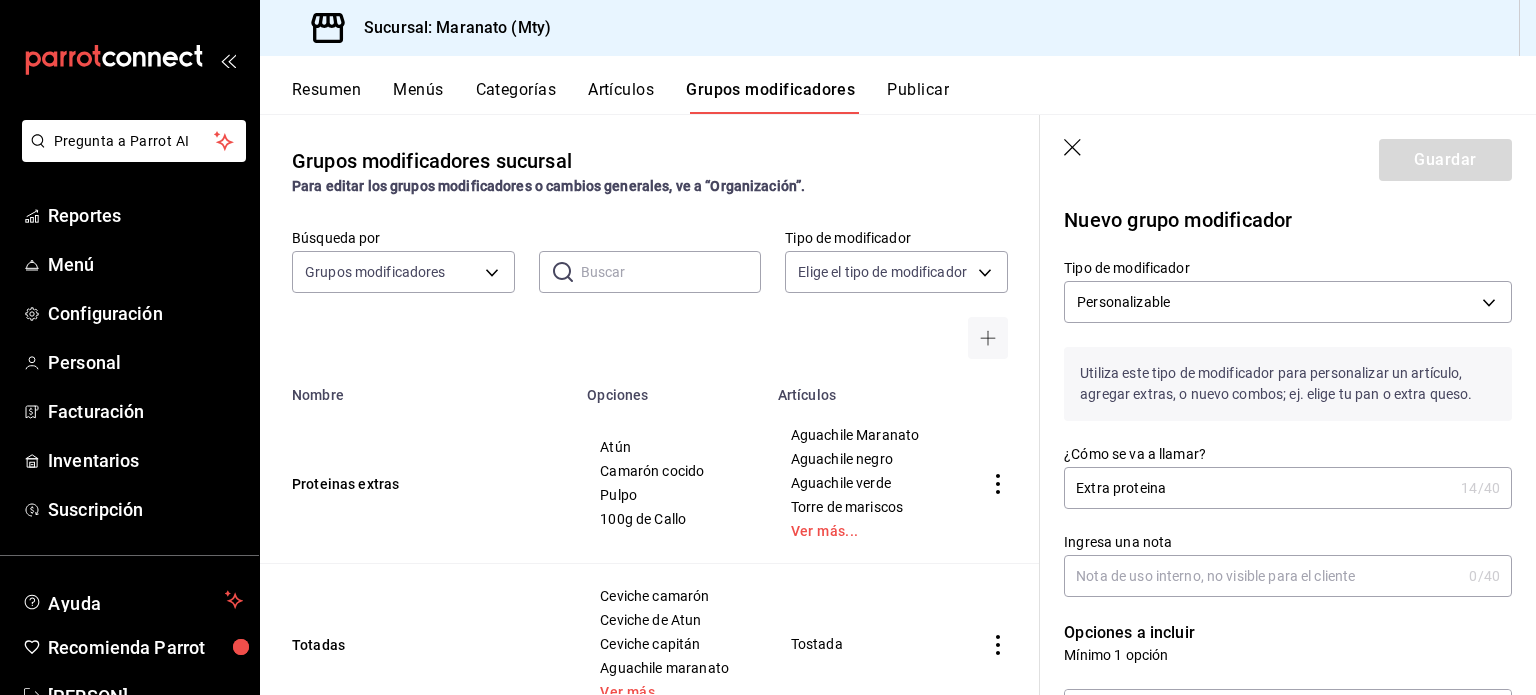 scroll, scrollTop: 80, scrollLeft: 0, axis: vertical 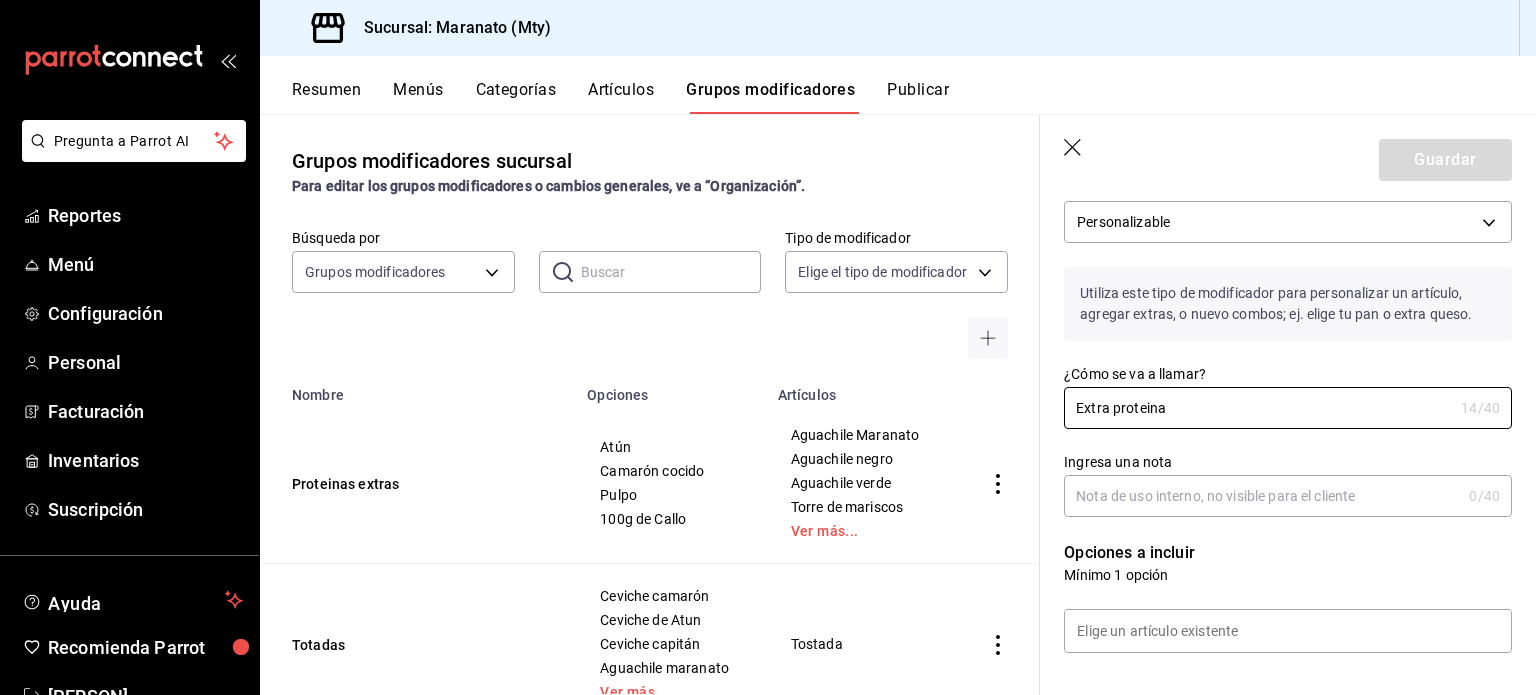 type on "Extra proteina" 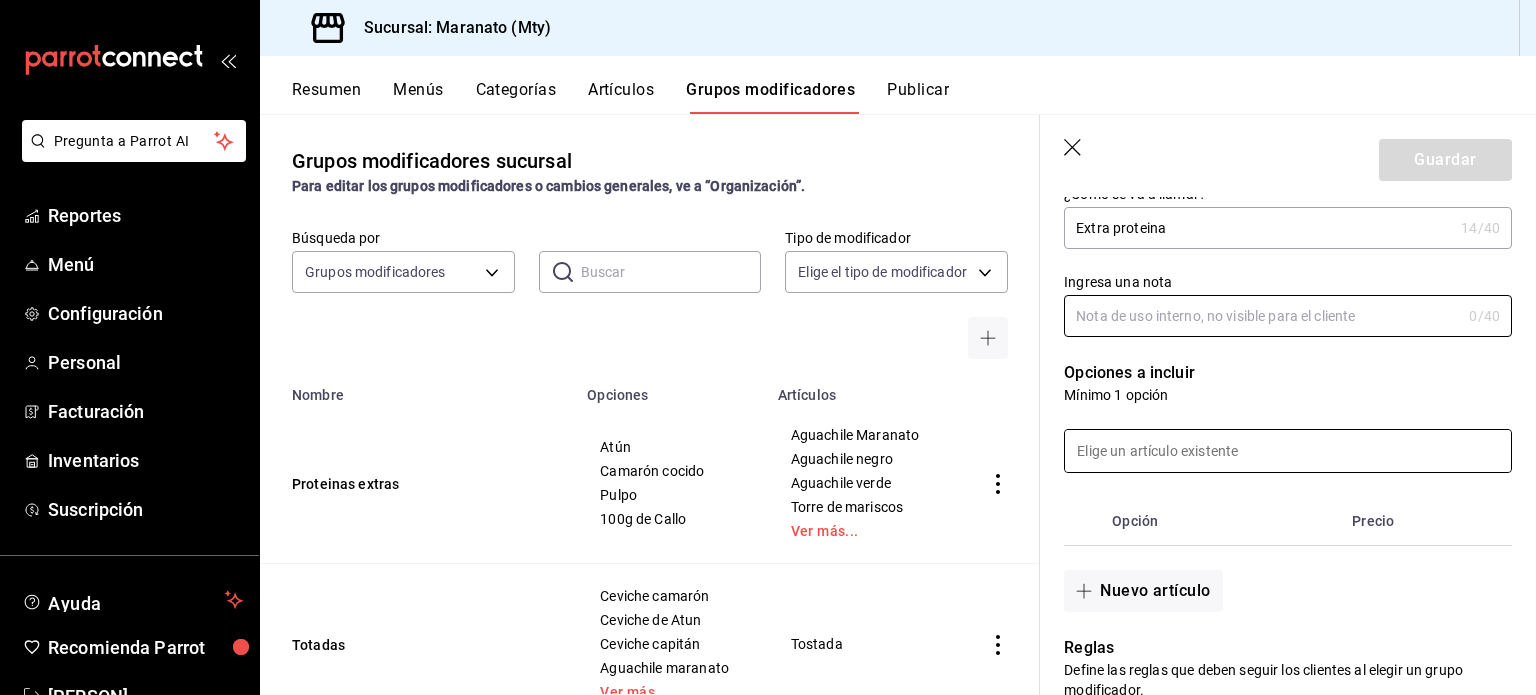 scroll, scrollTop: 260, scrollLeft: 0, axis: vertical 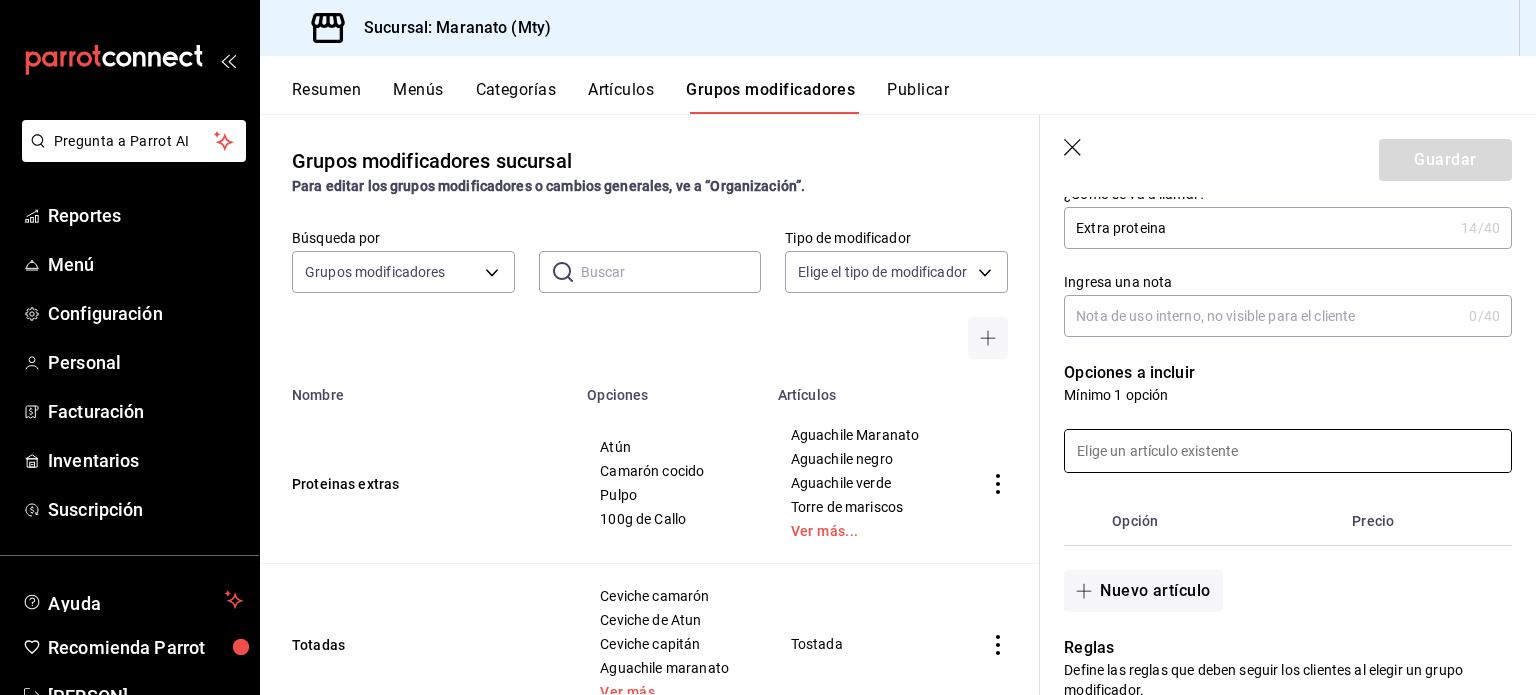 click at bounding box center (1288, 451) 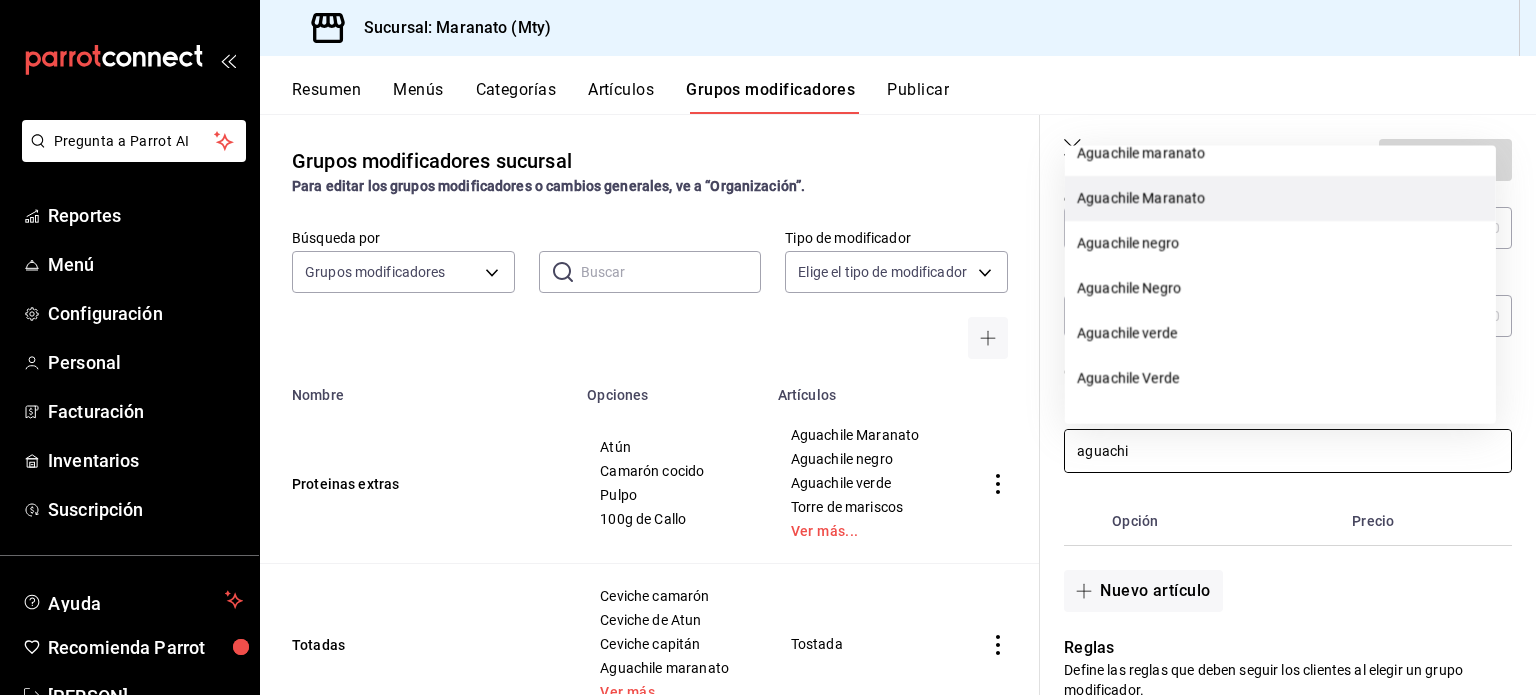 scroll, scrollTop: 0, scrollLeft: 0, axis: both 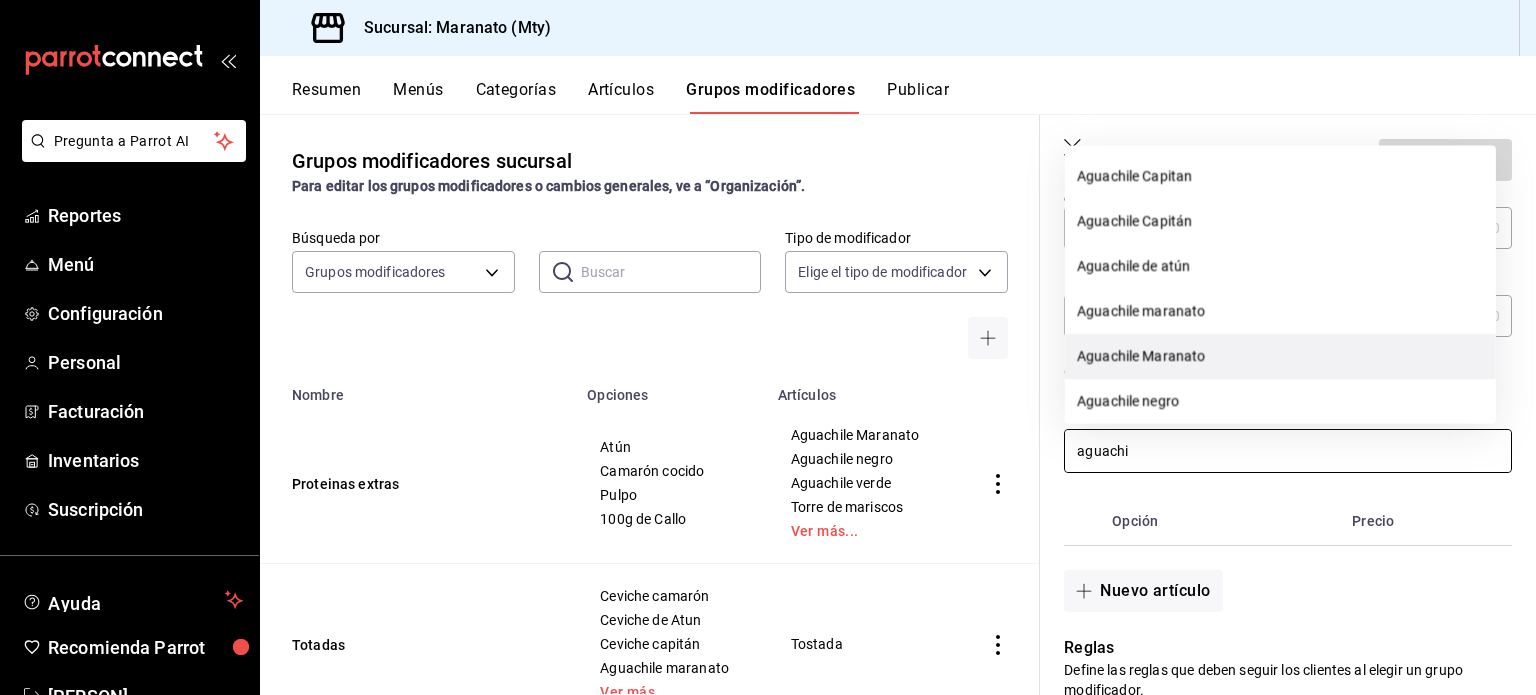 click on "Aguachile Maranato" at bounding box center (1280, 356) 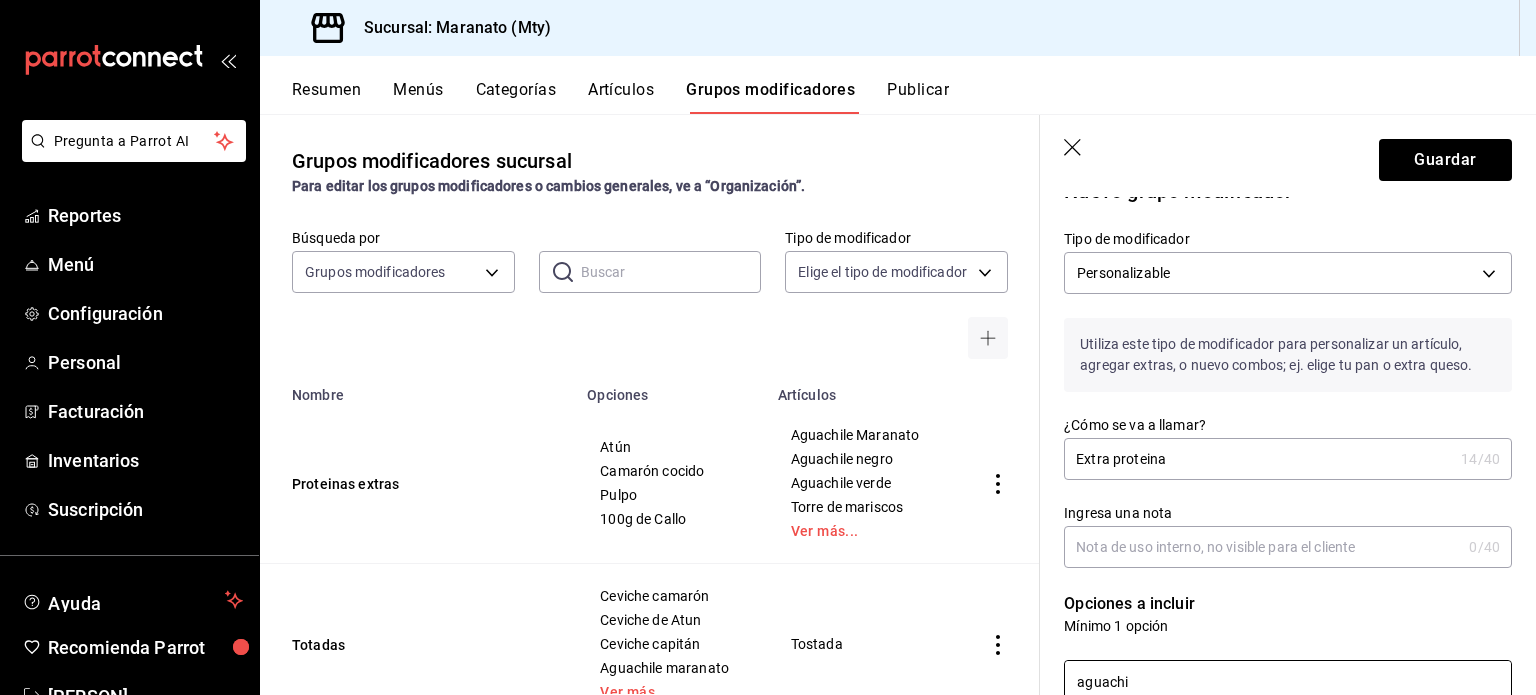scroll, scrollTop: 0, scrollLeft: 0, axis: both 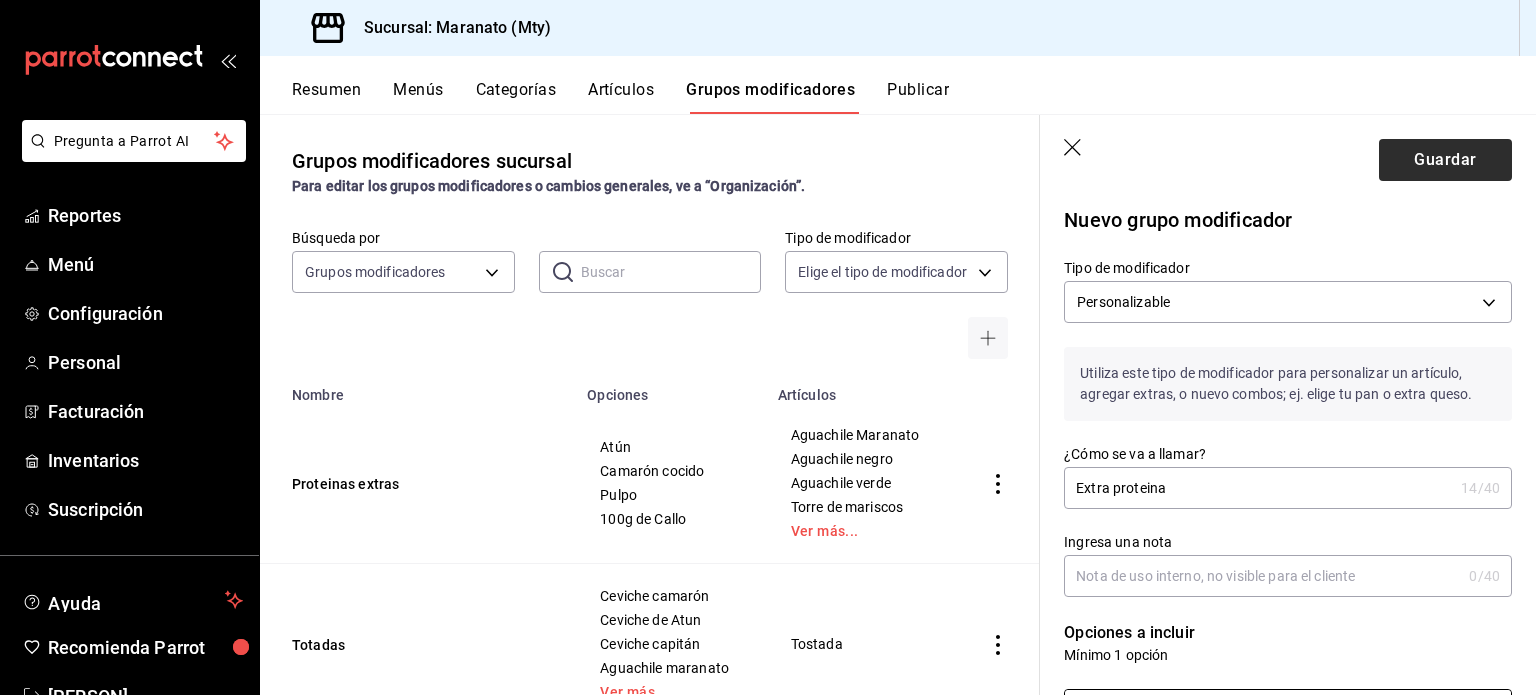 type on "aguachi" 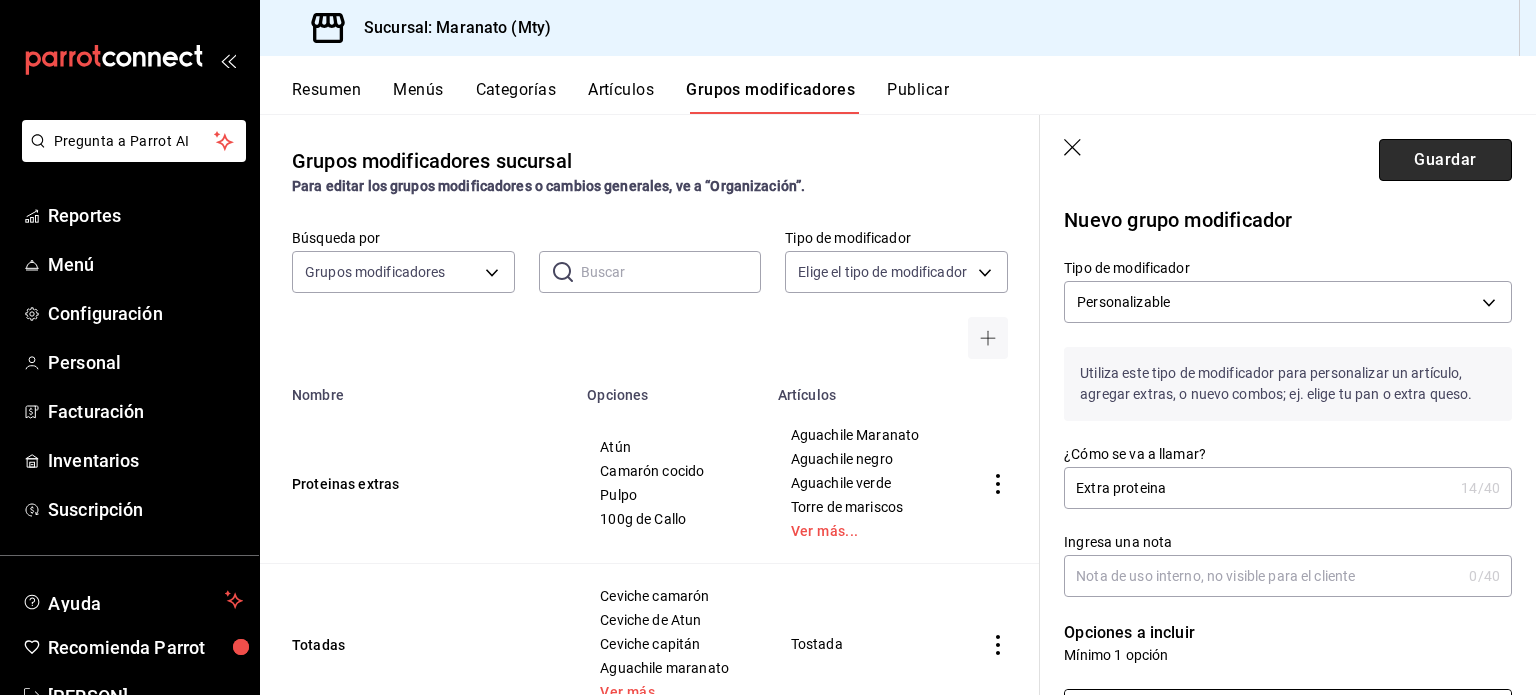 click on "Guardar" at bounding box center [1445, 160] 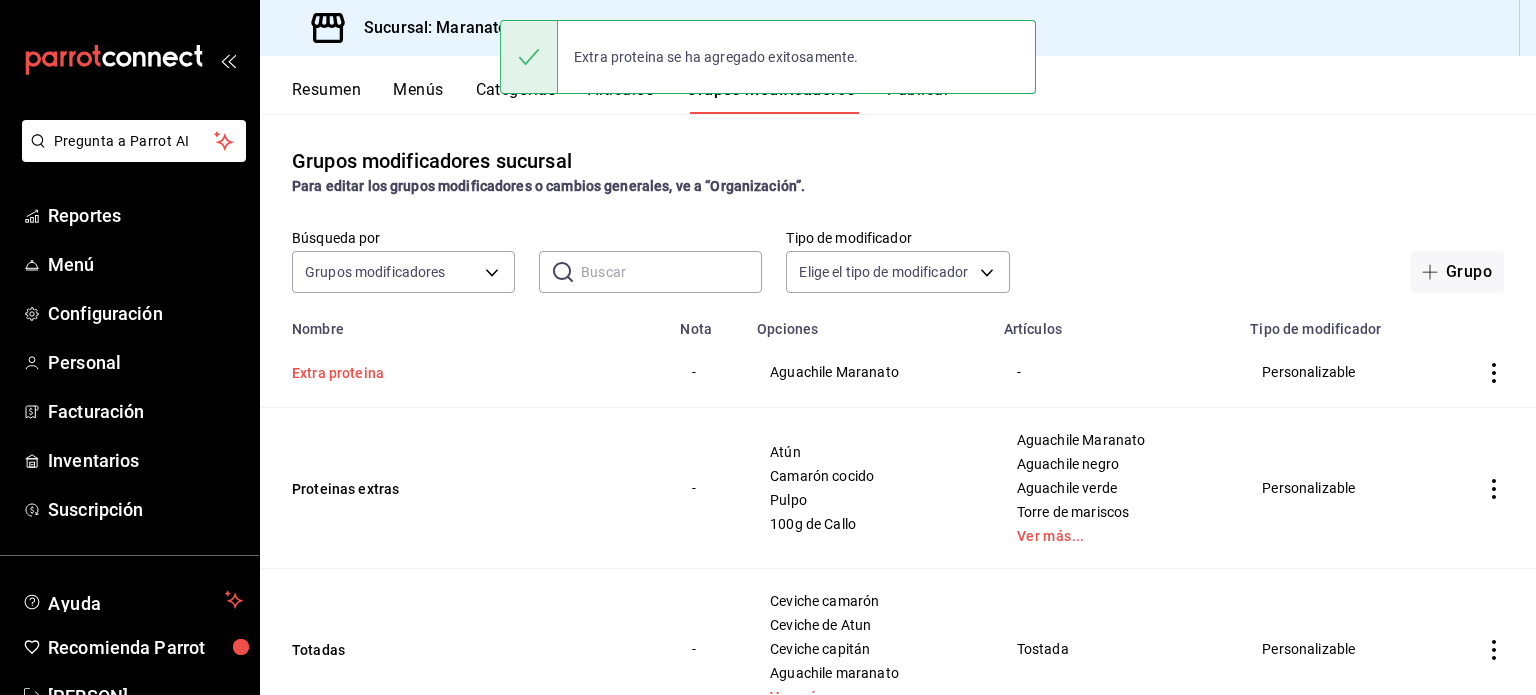 click on "Extra proteina" at bounding box center [412, 373] 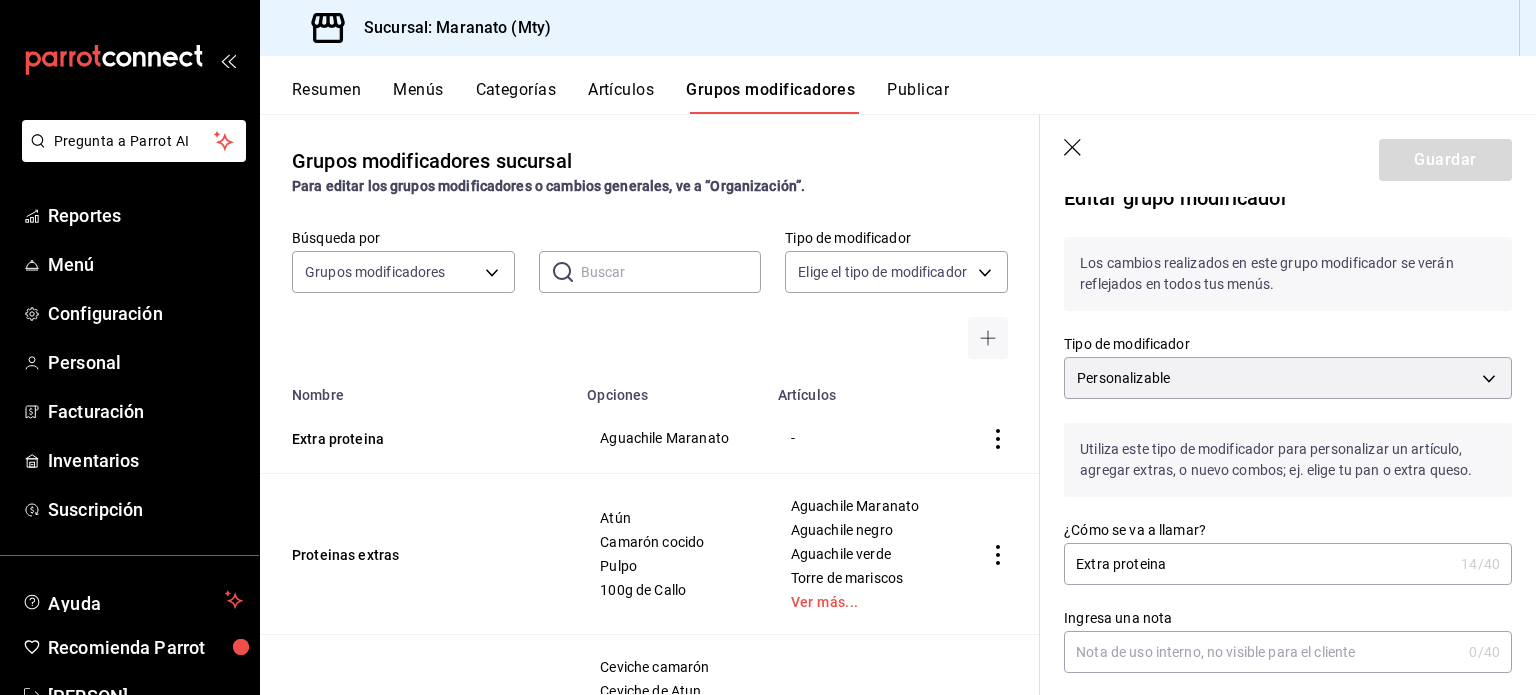 scroll, scrollTop: 20, scrollLeft: 0, axis: vertical 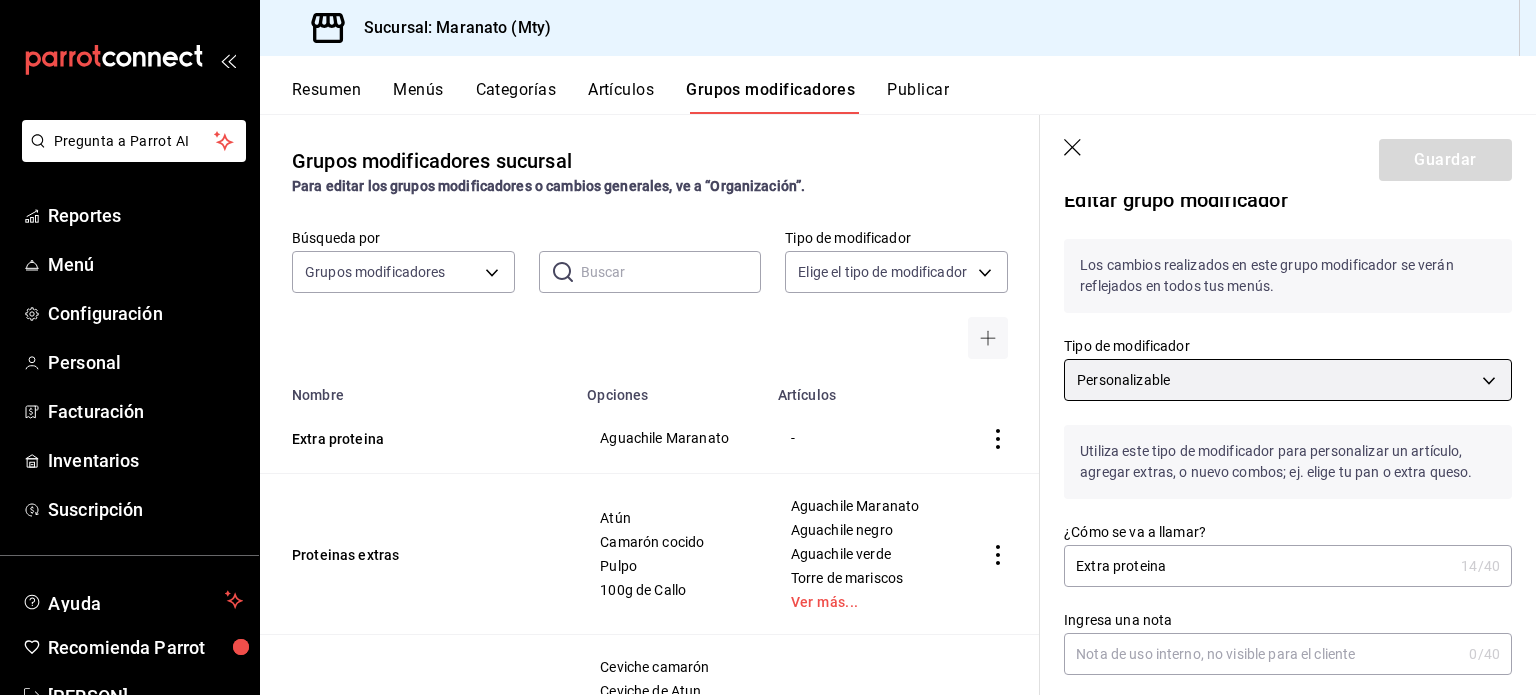 click on "Pregunta a Parrot AI Reportes   Menú   Configuración   Personal   Facturación   Inventarios   Suscripción   Ayuda Recomienda Parrot   [PERSON]   Sugerir nueva función   Sucursal: Maranato (Mty) Resumen Menús Categorías Artículos Grupos modificadores Publicar Grupos modificadores sucursal Para editar los grupos modificadores o cambios generales, ve a “Organización”. Búsqueda por Grupos modificadores GROUP ​ ​ Tipo de modificador Elige el tipo de modificador Nombre Opciones Artículos Extra proteina Aguachile Maranato - Proteinas extras Atún Camarón cocido Pulpo 100g de Callo Aguachile Maranato Aguachile negro Aguachile verde Torre de mariscos Ver más... Totadas Ceviche camarón Ceviche de Atun Ceviche capitán Aguachile maranato Ver más... Tostada Cerveza Victoria Corona extra Michelob Ultra Modelo especial Ver más... Michelada Clamato preparado Sashimis Atún Salmon Mixto Sashimi Guardar Editar grupo modificador Tipo de modificador Personalizable CUSTOMIZABLE Extra proteina 14 /40" at bounding box center [768, 347] 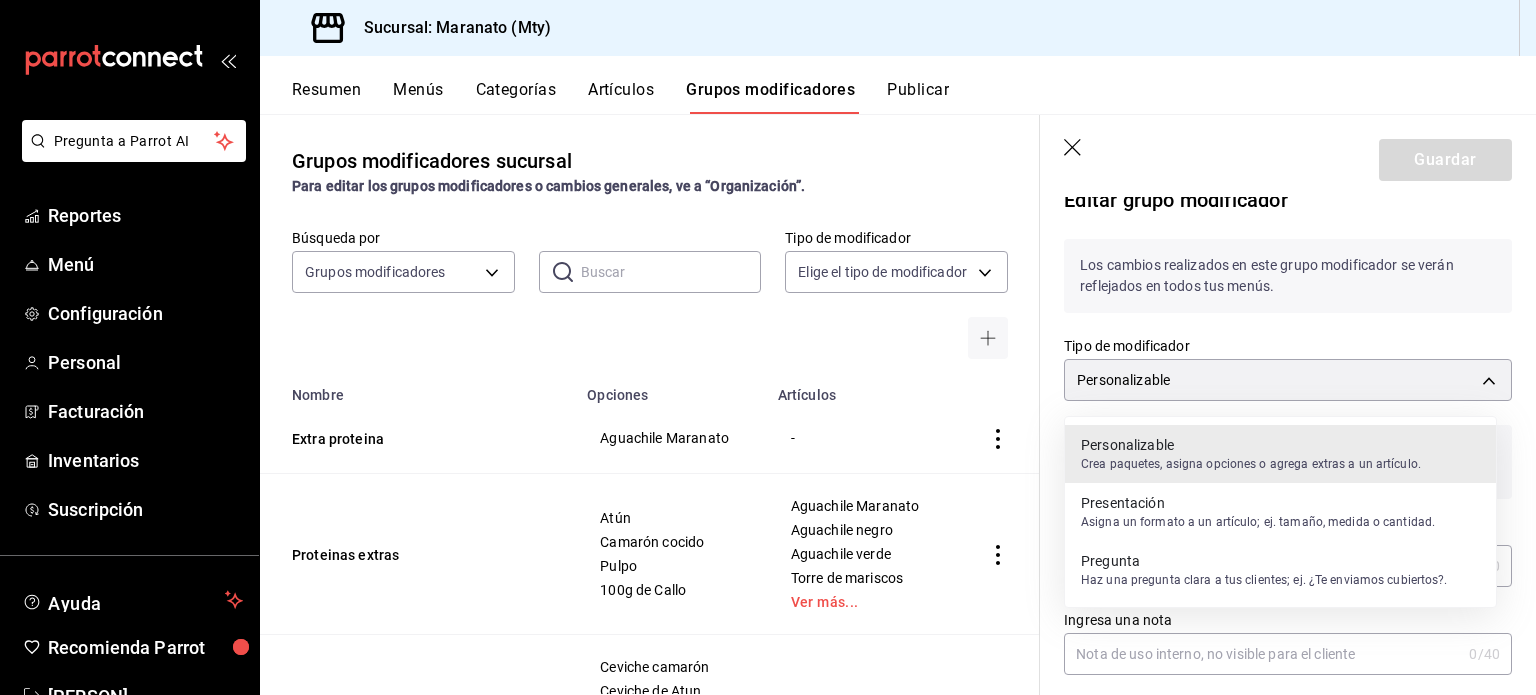 click on "Asigna un formato a un artículo; ej. tamaño, medida o cantidad." at bounding box center [1258, 522] 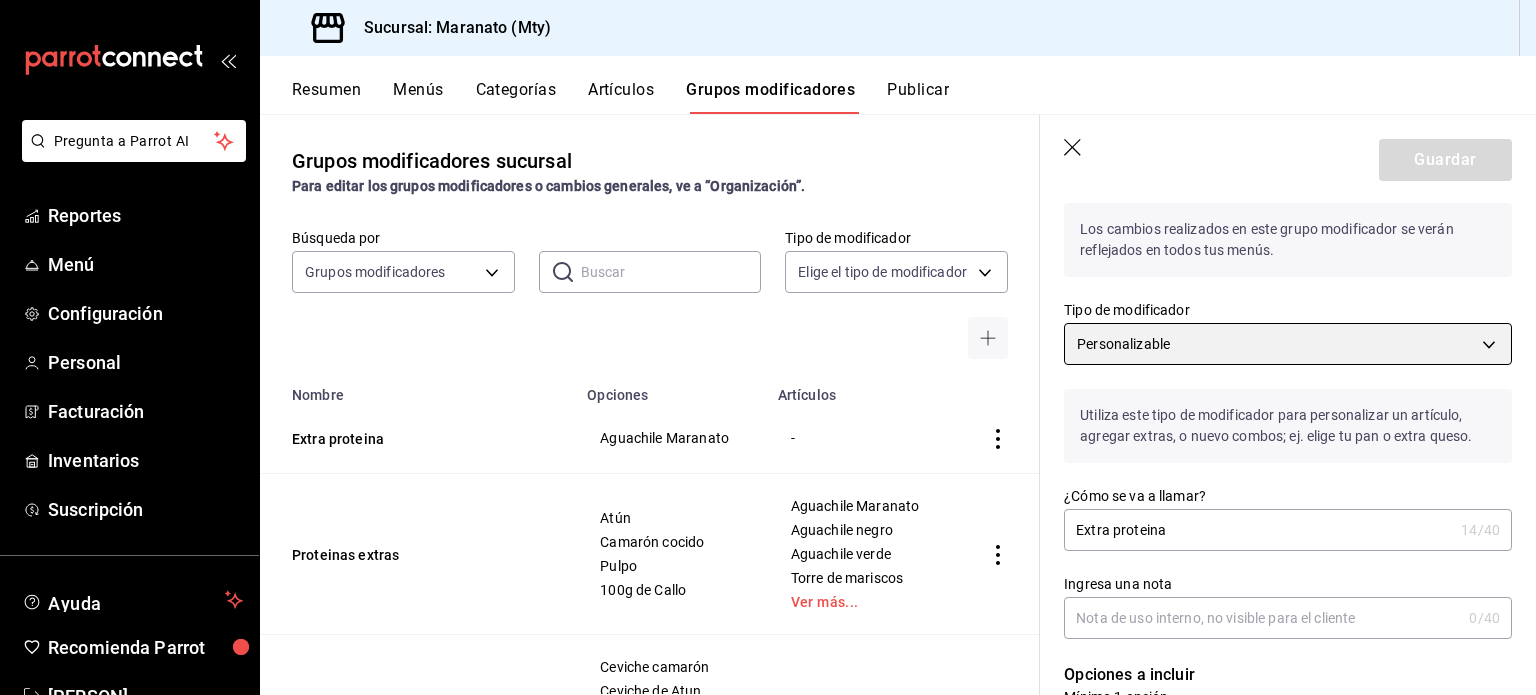 scroll, scrollTop: 48, scrollLeft: 0, axis: vertical 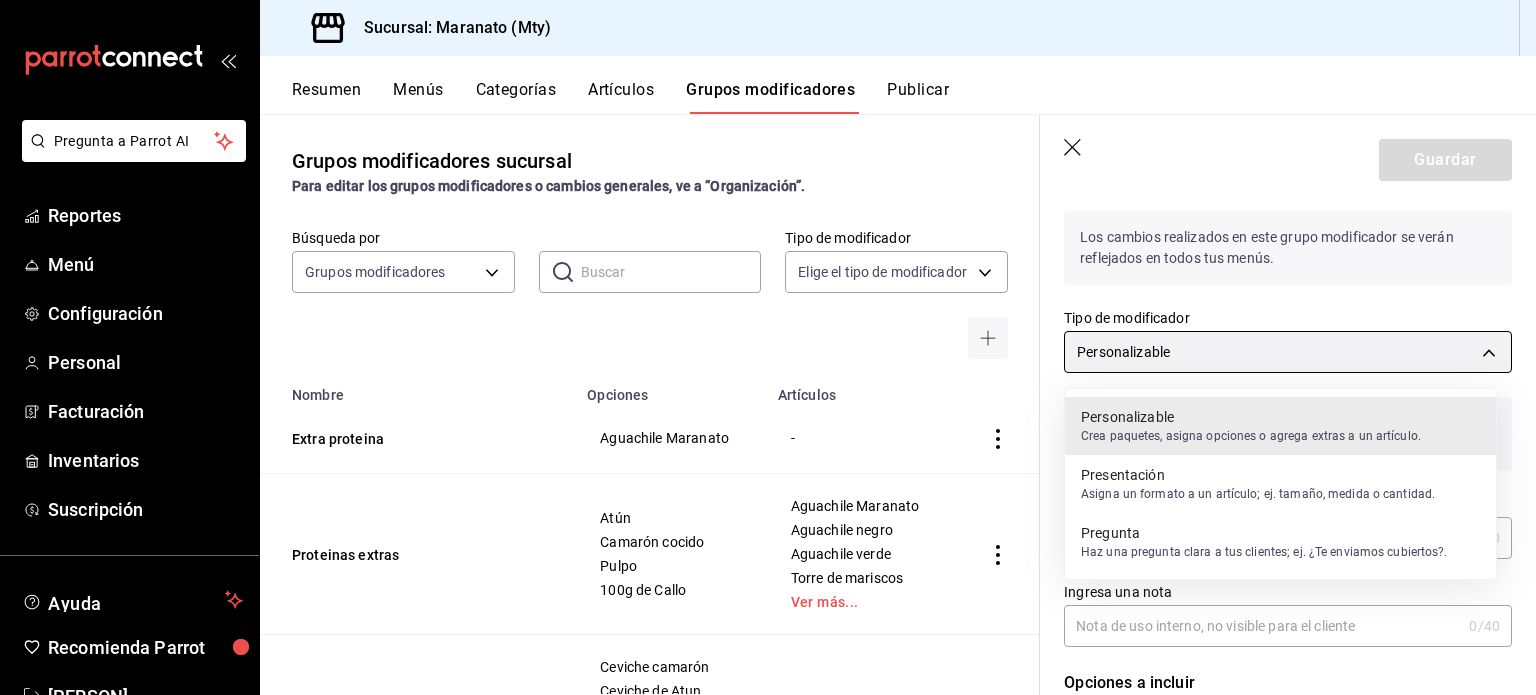 click on "Pregunta a Parrot AI Reportes   Menú   Configuración   Personal   Facturación   Inventarios   Suscripción   Ayuda Recomienda Parrot   [PERSON]   Sugerir nueva función   Sucursal: Maranato (Mty) Resumen Menús Categorías Artículos Grupos modificadores Publicar Grupos modificadores sucursal Para editar los grupos modificadores o cambios generales, ve a “Organización”. Búsqueda por Grupos modificadores GROUP ​ ​ Tipo de modificador Elige el tipo de modificador Nombre Opciones Artículos Extra proteina Aguachile Maranato - Proteinas extras Atún Camarón cocido Pulpo 100g de Callo Aguachile Maranato Aguachile negro Aguachile verde Torre de mariscos Ver más... Totadas Ceviche camarón Ceviche de Atun Ceviche capitán Aguachile maranato Ver más... Tostada Cerveza Victoria Corona extra Michelob Ultra Modelo especial Ver más... Michelada Clamato preparado Sashimis Atún Salmon Mixto Sashimi Guardar Editar grupo modificador Tipo de modificador Personalizable CUSTOMIZABLE Extra proteina 14 /40" at bounding box center (768, 347) 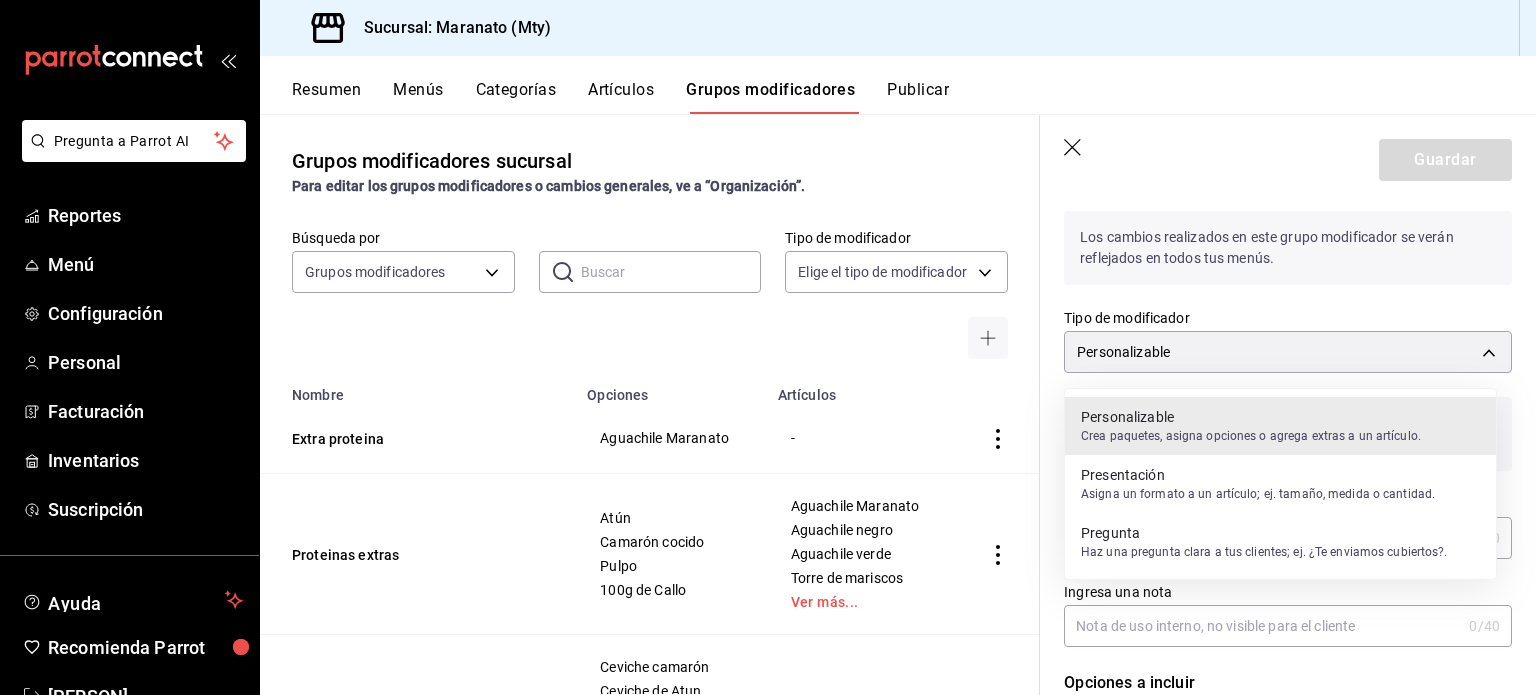 click on "Haz una pregunta clara a tus clientes; ej. ¿Te enviamos cubiertos?." at bounding box center [1264, 552] 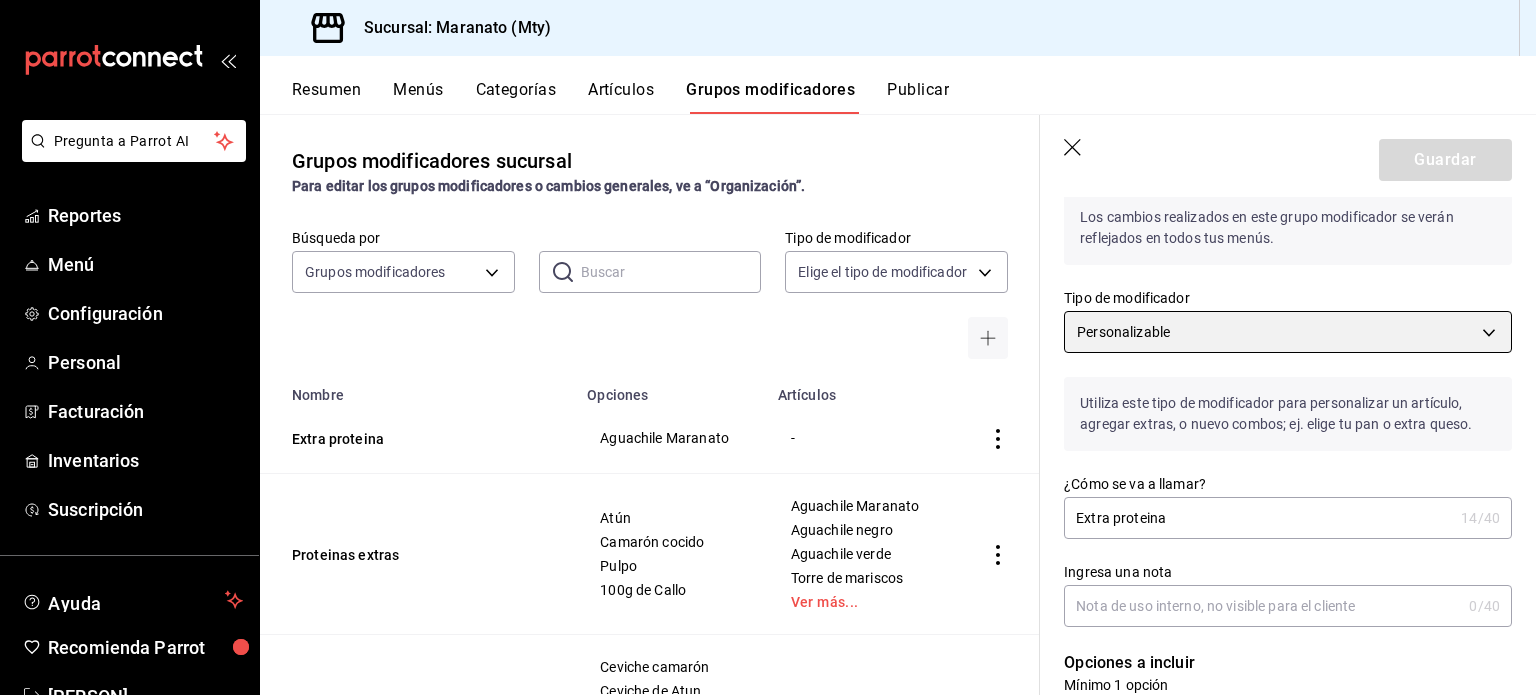 scroll, scrollTop: 61, scrollLeft: 0, axis: vertical 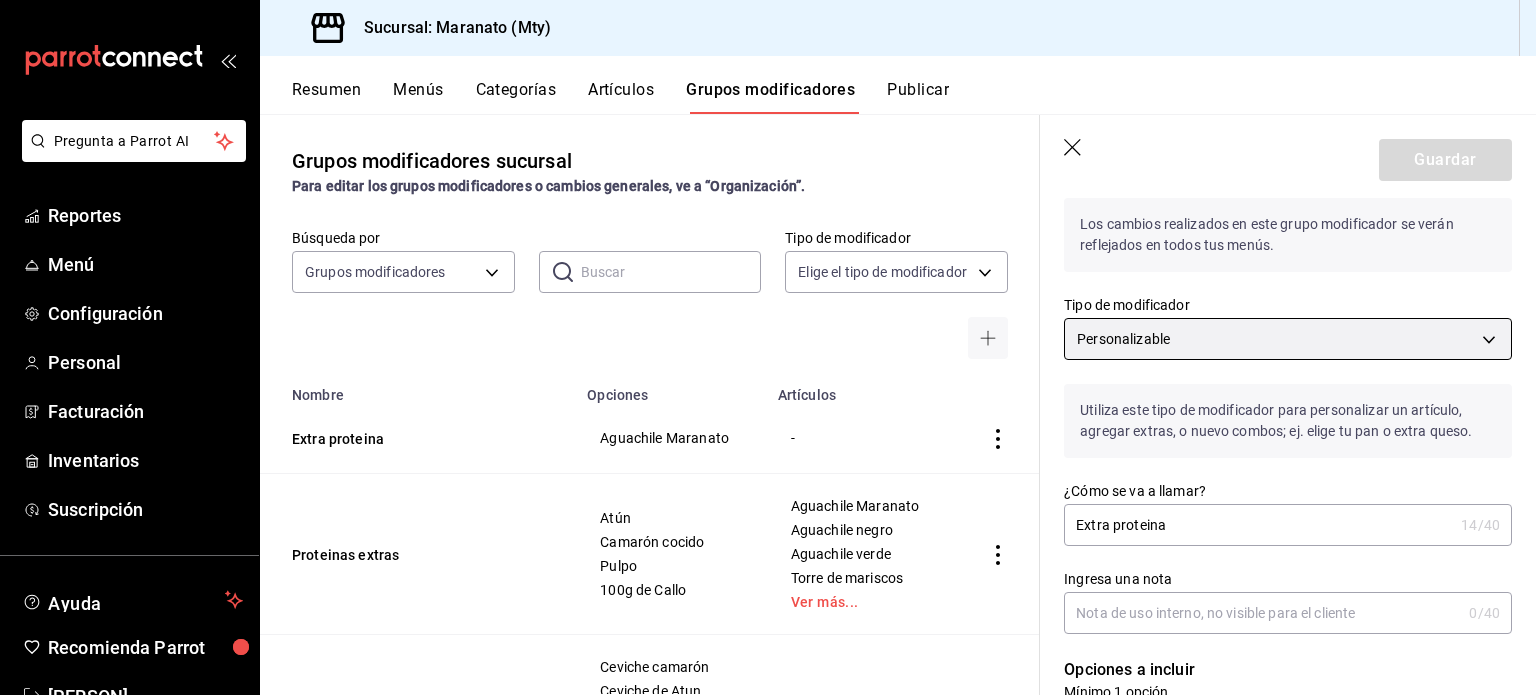 click on "Pregunta a Parrot AI Reportes   Menú   Configuración   Personal   Facturación   Inventarios   Suscripción   Ayuda Recomienda Parrot   [PERSON]   Sugerir nueva función   Sucursal: Maranato (Mty) Resumen Menús Categorías Artículos Grupos modificadores Publicar Grupos modificadores sucursal Para editar los grupos modificadores o cambios generales, ve a “Organización”. Búsqueda por Grupos modificadores GROUP ​ ​ Tipo de modificador Elige el tipo de modificador Nombre Opciones Artículos Extra proteina Aguachile Maranato - Proteinas extras Atún Camarón cocido Pulpo 100g de Callo Aguachile Maranato Aguachile negro Aguachile verde Torre de mariscos Ver más... Totadas Ceviche camarón Ceviche de Atun Ceviche capitán Aguachile maranato Ver más... Tostada Cerveza Victoria Corona extra Michelob Ultra Modelo especial Ver más... Michelada Clamato preparado Sashimis Atún Salmon Mixto Sashimi Guardar Editar grupo modificador Tipo de modificador Personalizable CUSTOMIZABLE Extra proteina 14 /40" at bounding box center (768, 347) 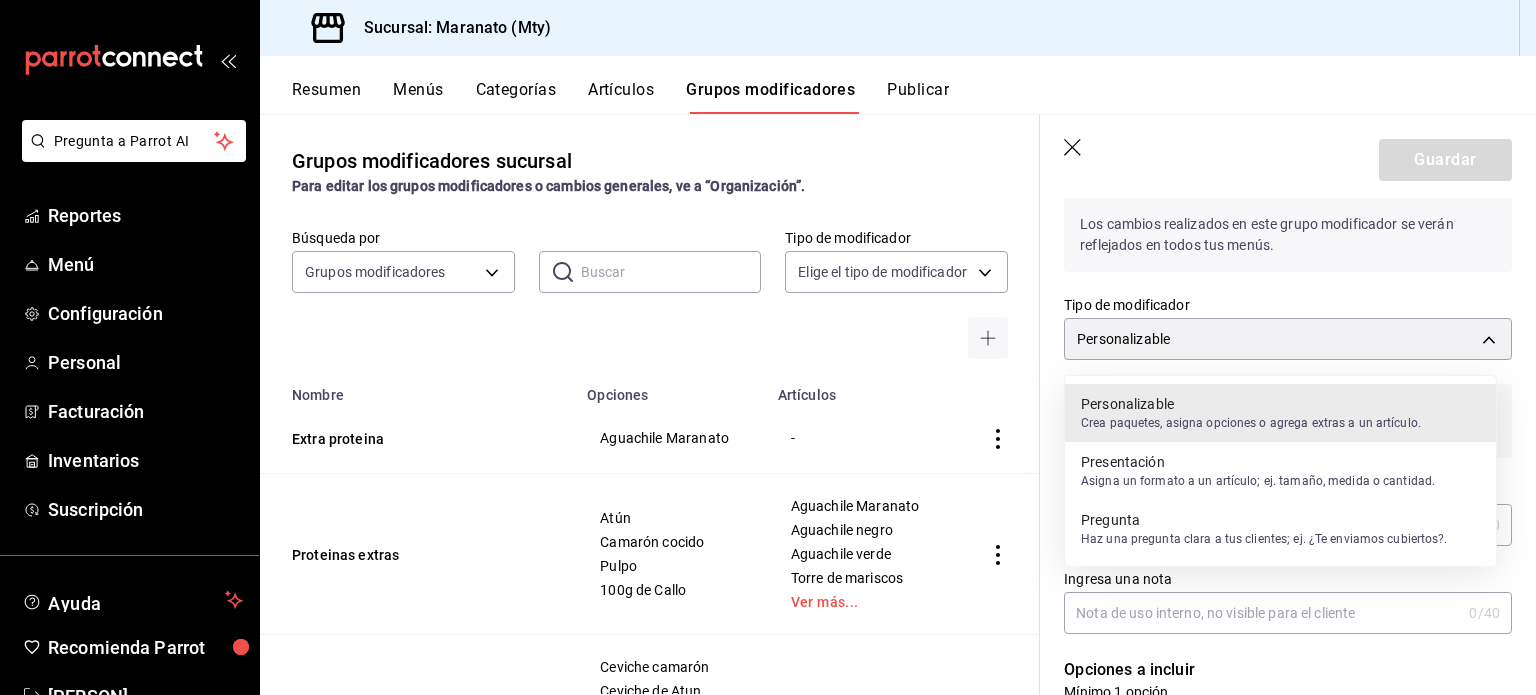 click on "Haz una pregunta clara a tus clientes; ej. ¿Te enviamos cubiertos?." at bounding box center (1264, 539) 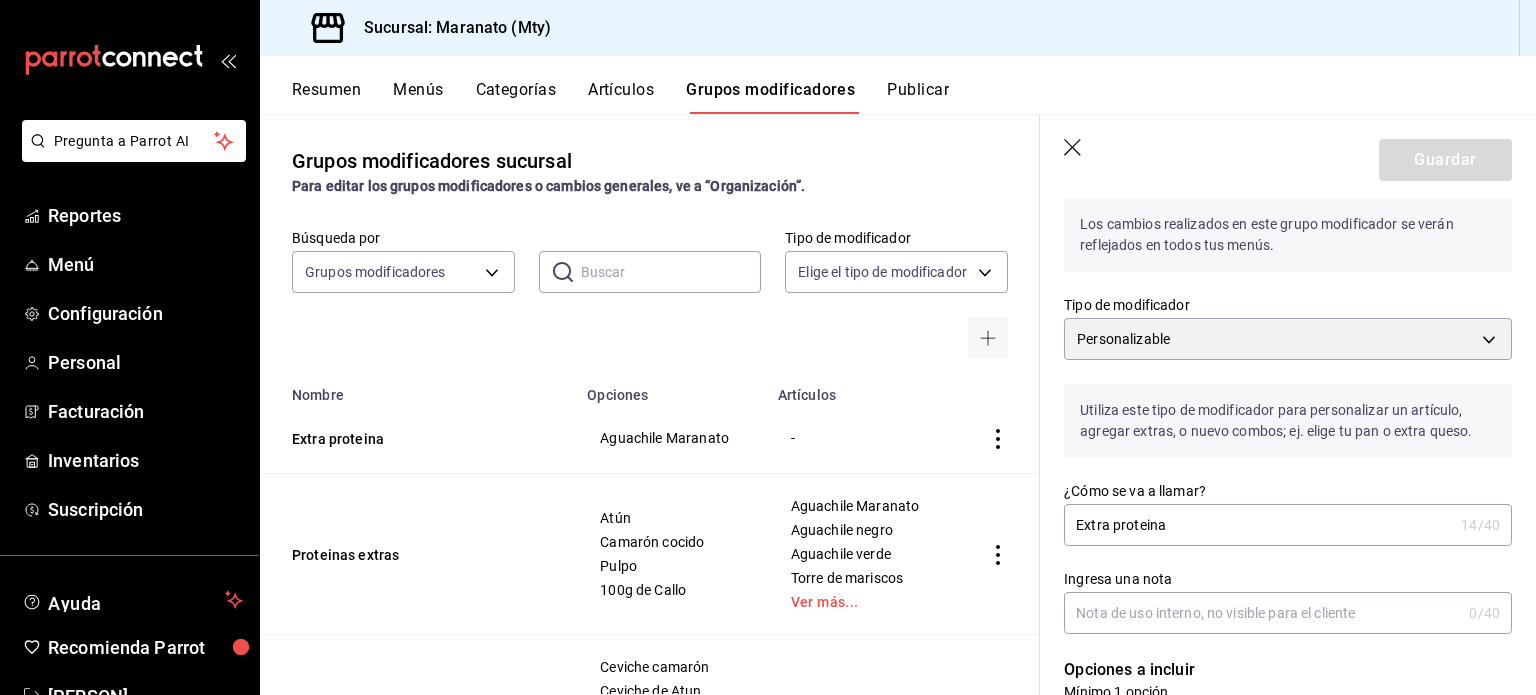 click on "Extra proteina" at bounding box center (1258, 525) 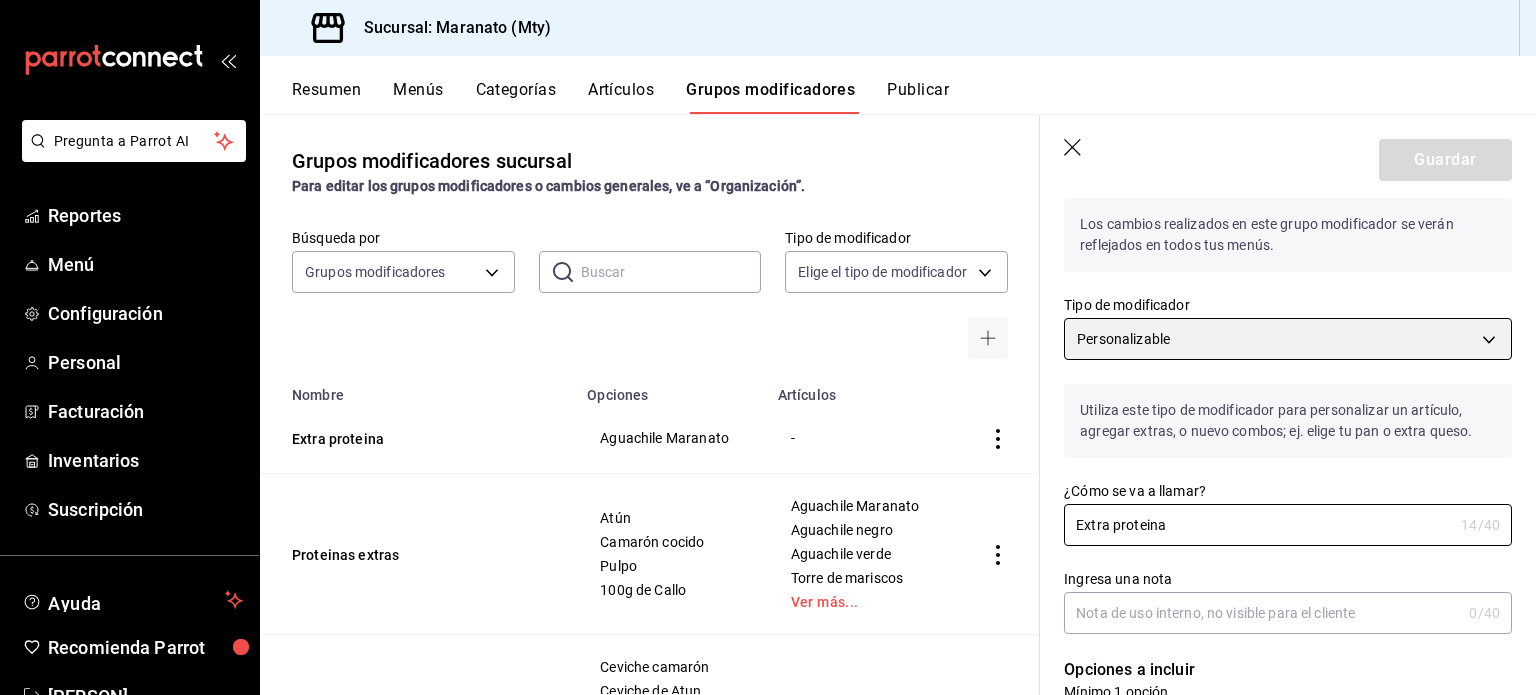 click on "Pregunta a Parrot AI Reportes   Menú   Configuración   Personal   Facturación   Inventarios   Suscripción   Ayuda Recomienda Parrot   [PERSON]   Sugerir nueva función   Sucursal: Maranato (Mty) Resumen Menús Categorías Artículos Grupos modificadores Publicar Grupos modificadores sucursal Para editar los grupos modificadores o cambios generales, ve a “Organización”. Búsqueda por Grupos modificadores GROUP ​ ​ Tipo de modificador Elige el tipo de modificador Nombre Opciones Artículos Extra proteina Aguachile Maranato - Proteinas extras Atún Camarón cocido Pulpo 100g de Callo Aguachile Maranato Aguachile negro Aguachile verde Torre de mariscos Ver más... Totadas Ceviche camarón Ceviche de Atun Ceviche capitán Aguachile maranato Ver más... Tostada Cerveza Victoria Corona extra Michelob Ultra Modelo especial Ver más... Michelada Clamato preparado Sashimis Atún Salmon Mixto Sashimi Guardar Editar grupo modificador Tipo de modificador Personalizable CUSTOMIZABLE Extra proteina 14 /40" at bounding box center (768, 347) 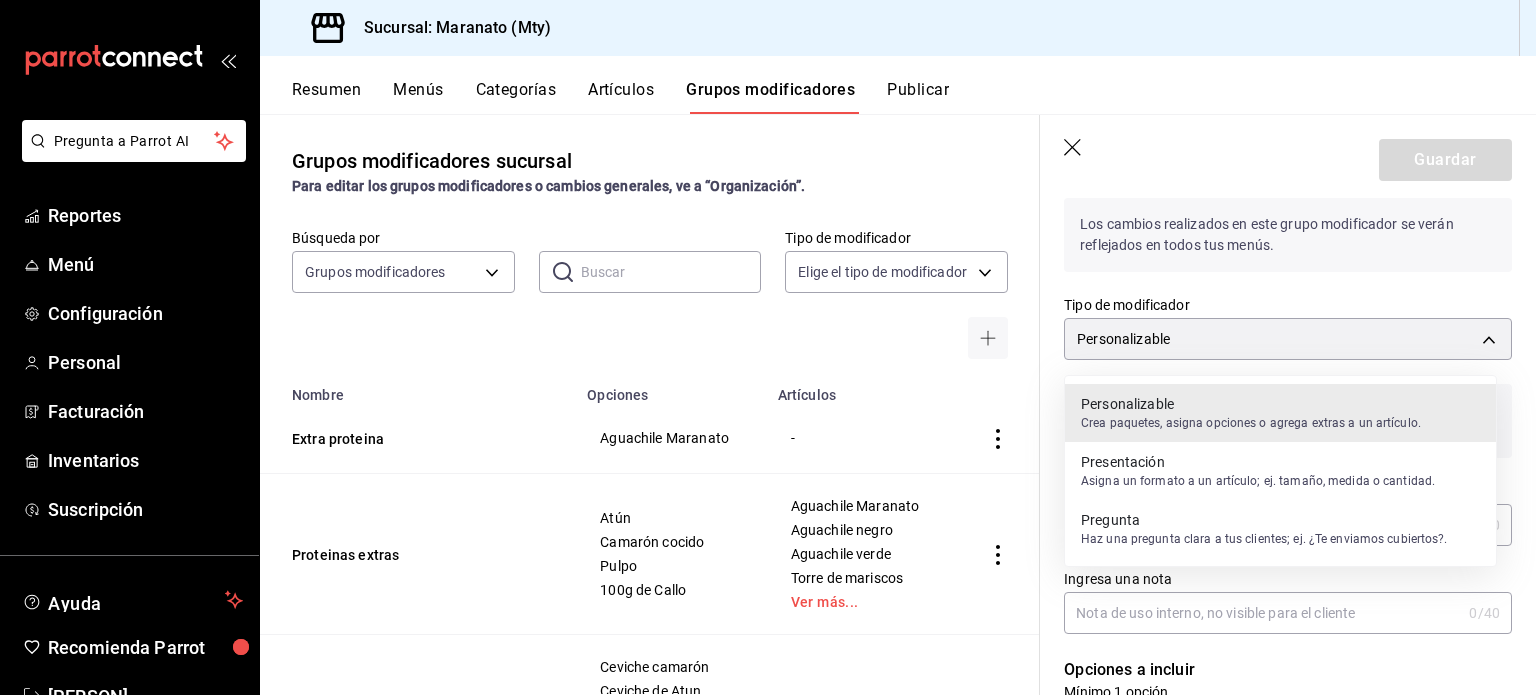click on "Asigna un formato a un artículo; ej. tamaño, medida o cantidad." at bounding box center (1258, 481) 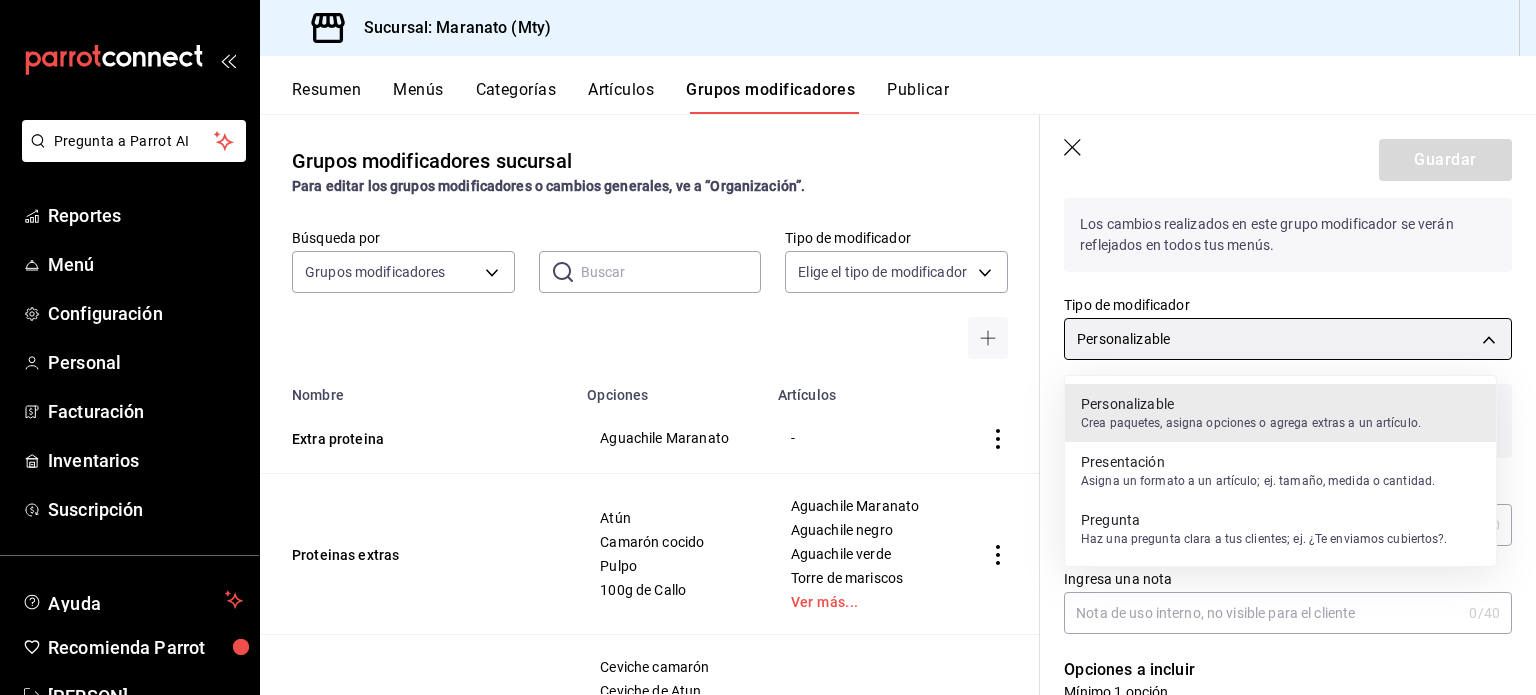 click on "Pregunta a Parrot AI Reportes   Menú   Configuración   Personal   Facturación   Inventarios   Suscripción   Ayuda Recomienda Parrot   [PERSON]   Sugerir nueva función   Sucursal: Maranato (Mty) Resumen Menús Categorías Artículos Grupos modificadores Publicar Grupos modificadores sucursal Para editar los grupos modificadores o cambios generales, ve a “Organización”. Búsqueda por Grupos modificadores GROUP ​ ​ Tipo de modificador Elige el tipo de modificador Nombre Opciones Artículos Extra proteina Aguachile Maranato - Proteinas extras Atún Camarón cocido Pulpo 100g de Callo Aguachile Maranato Aguachile negro Aguachile verde Torre de mariscos Ver más... Totadas Ceviche camarón Ceviche de Atun Ceviche capitán Aguachile maranato Ver más... Tostada Cerveza Victoria Corona extra Michelob Ultra Modelo especial Ver más... Michelada Clamato preparado Sashimis Atún Salmon Mixto Sashimi Guardar Editar grupo modificador Tipo de modificador Personalizable CUSTOMIZABLE Extra proteina 14 /40" at bounding box center (768, 347) 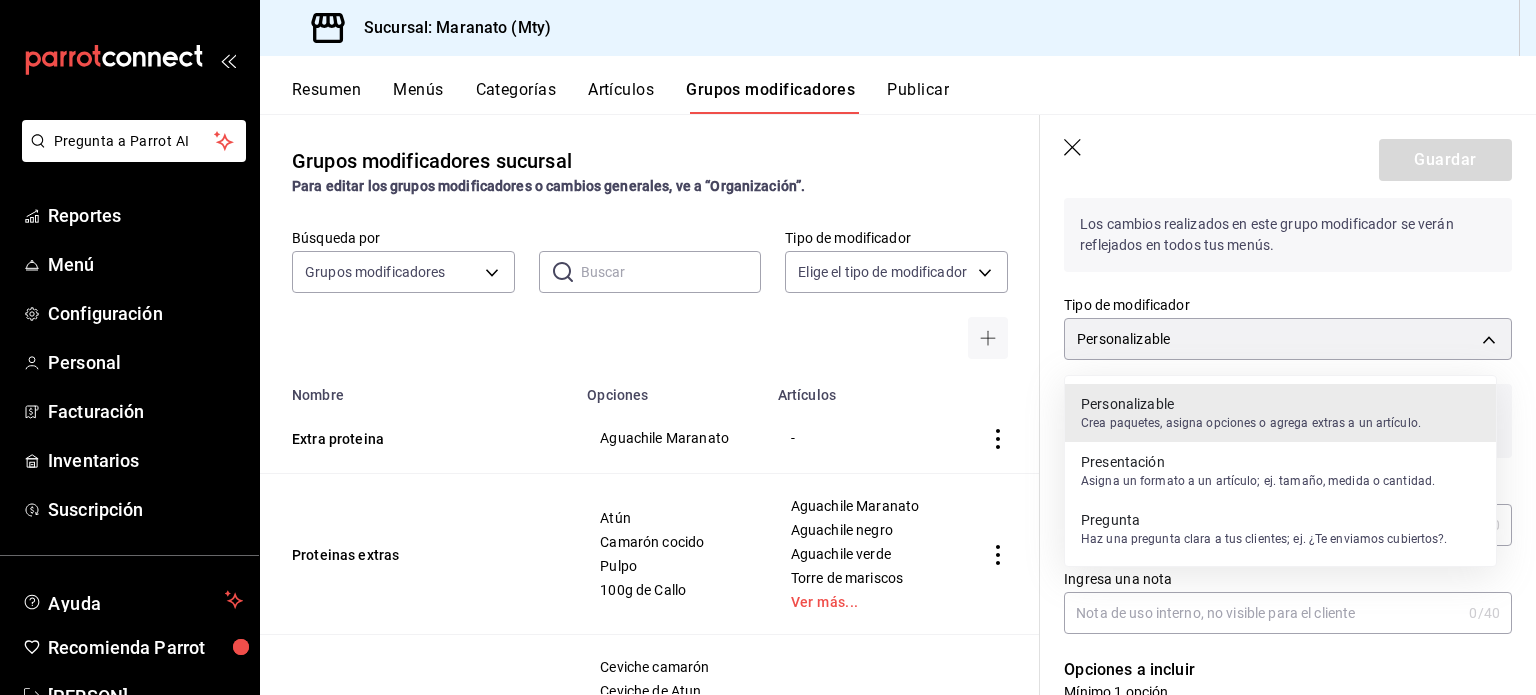 click on "Haz una pregunta clara a tus clientes; ej. ¿Te enviamos cubiertos?." at bounding box center [1264, 539] 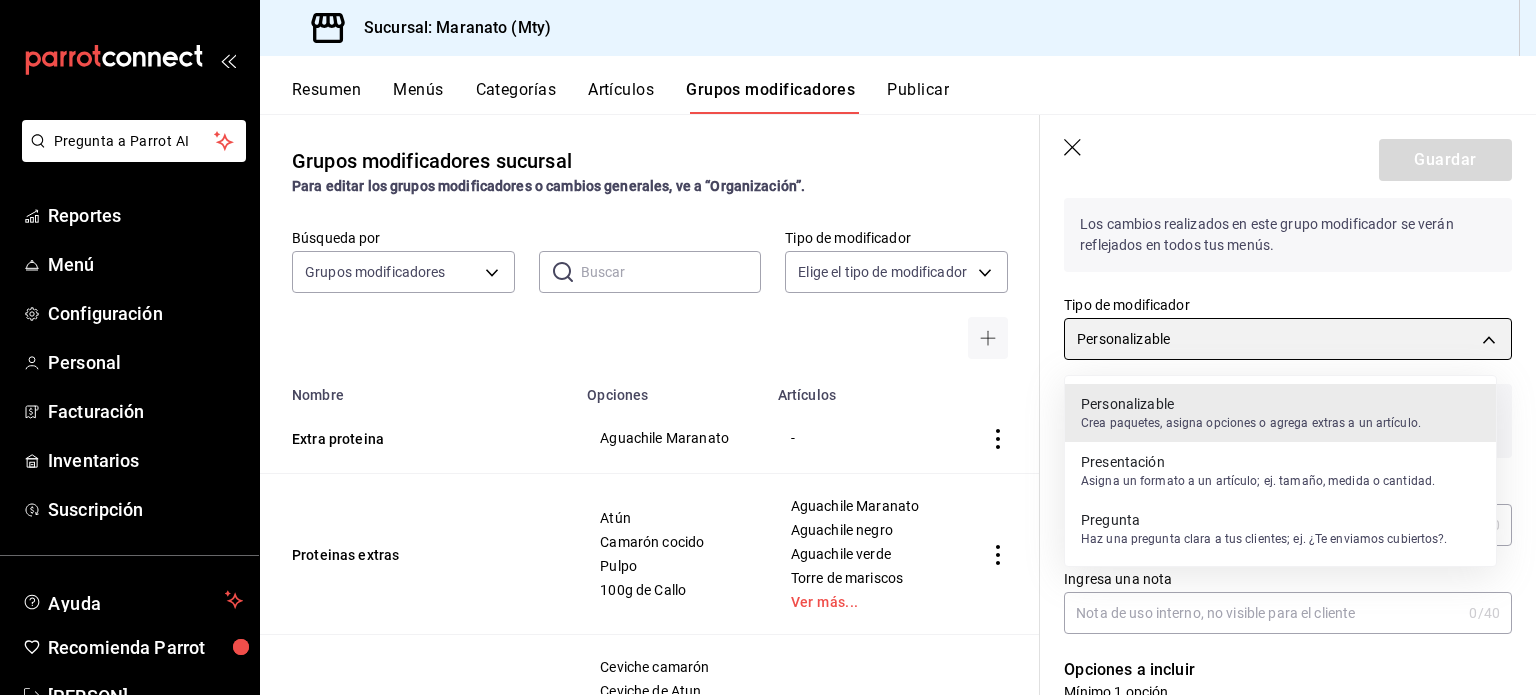 type on "CUSTOMIZABLE" 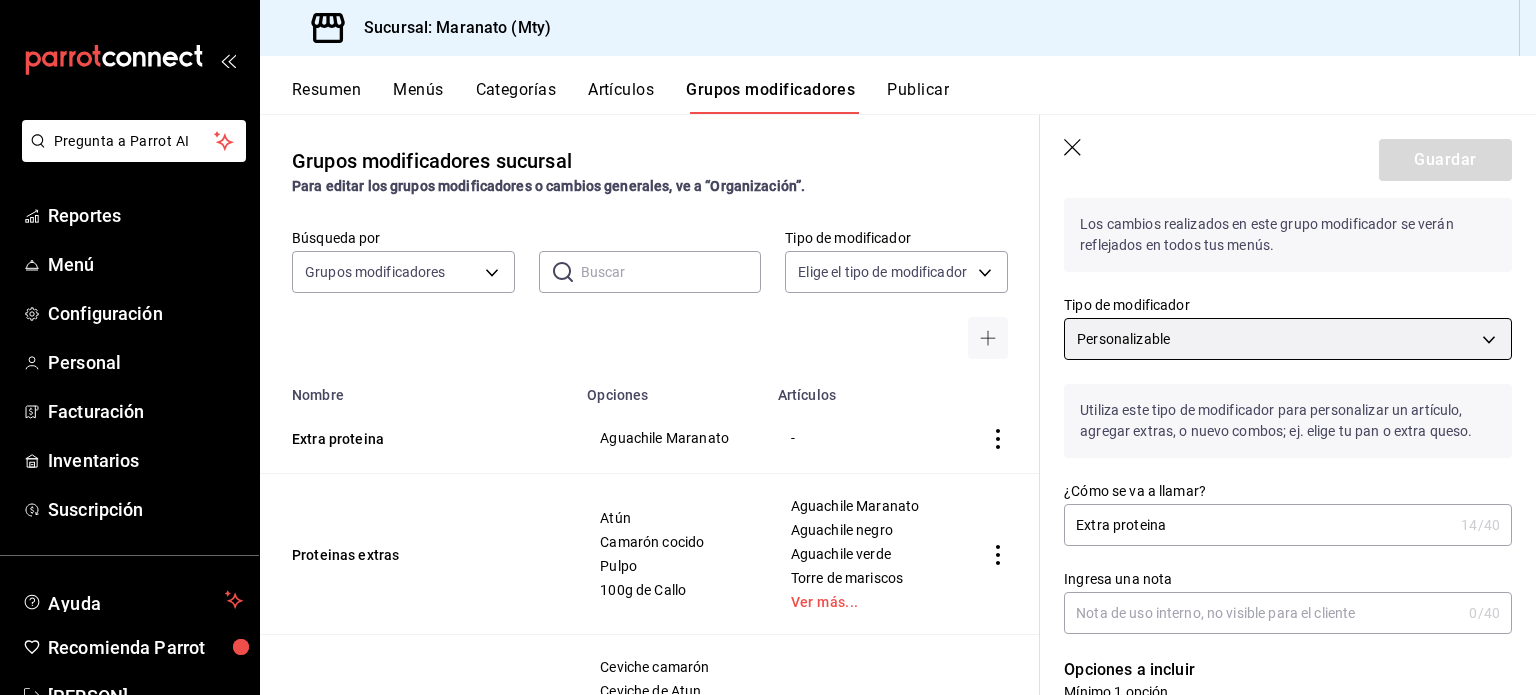 click on "Pregunta a Parrot AI Reportes   Menú   Configuración   Personal   Facturación   Inventarios   Suscripción   Ayuda Recomienda Parrot   [PERSON]   Sugerir nueva función   Sucursal: Maranato (Mty) Resumen Menús Categorías Artículos Grupos modificadores Publicar Grupos modificadores sucursal Para editar los grupos modificadores o cambios generales, ve a “Organización”. Búsqueda por Grupos modificadores GROUP ​ ​ Tipo de modificador Elige el tipo de modificador Nombre Opciones Artículos Extra proteina Aguachile Maranato - Proteinas extras Atún Camarón cocido Pulpo 100g de Callo Aguachile Maranato Aguachile negro Aguachile verde Torre de mariscos Ver más... Totadas Ceviche camarón Ceviche de Atun Ceviche capitán Aguachile maranato Ver más... Tostada Cerveza Victoria Corona extra Michelob Ultra Modelo especial Ver más... Michelada Clamato preparado Sashimis Atún Salmon Mixto Sashimi Guardar Editar grupo modificador Tipo de modificador Personalizable CUSTOMIZABLE Extra proteina 14 /40" at bounding box center (768, 347) 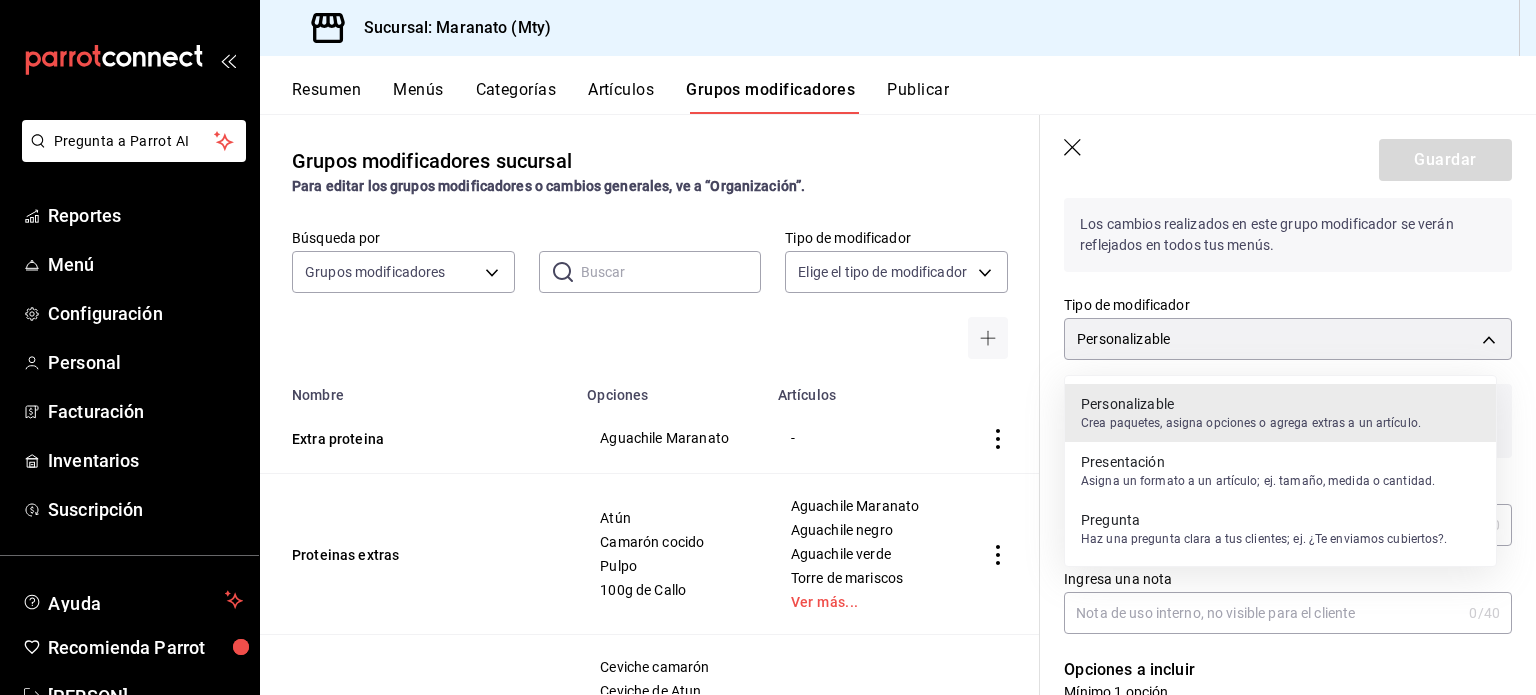 click on "Personalizable" at bounding box center [1251, 404] 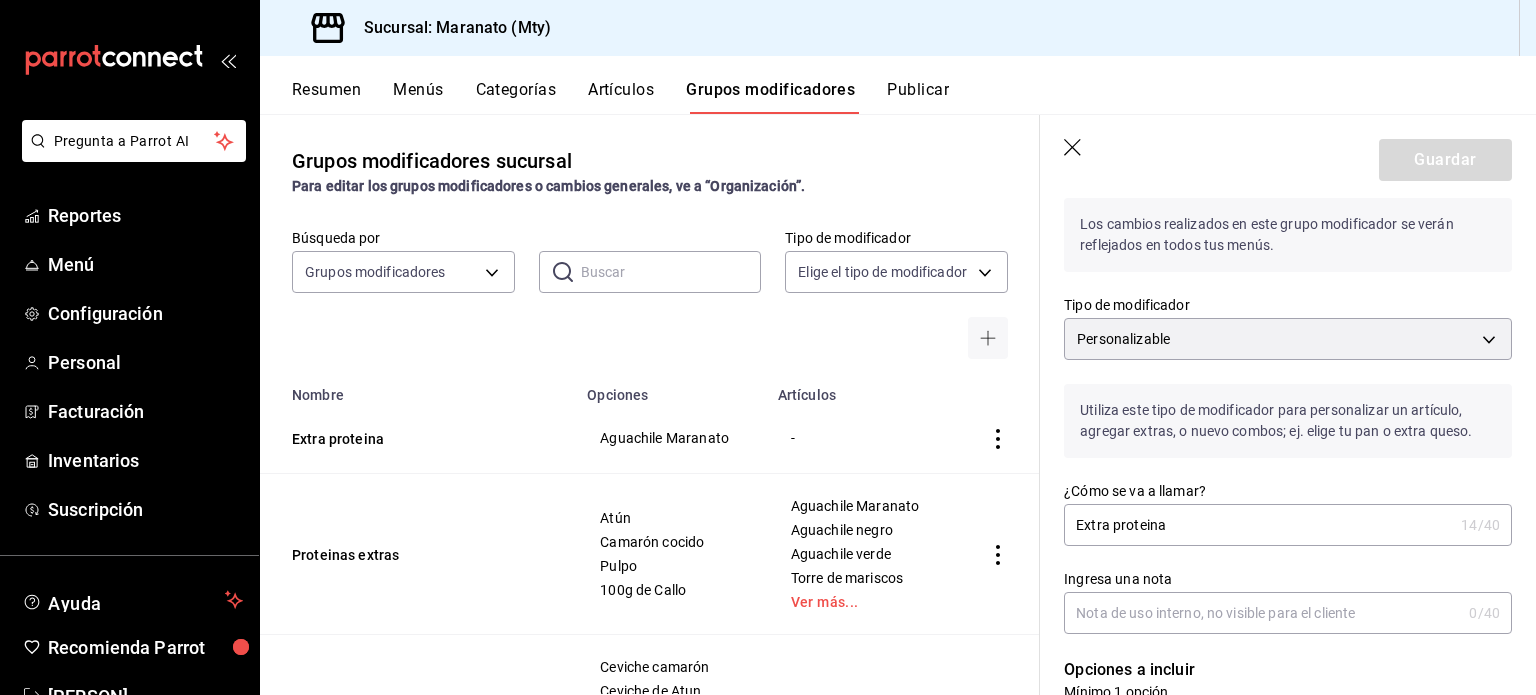 click on "Utiliza este tipo de modificador para personalizar un artículo, agregar extras, o nuevo combos; ej. elige tu pan o extra queso." at bounding box center [1276, 409] 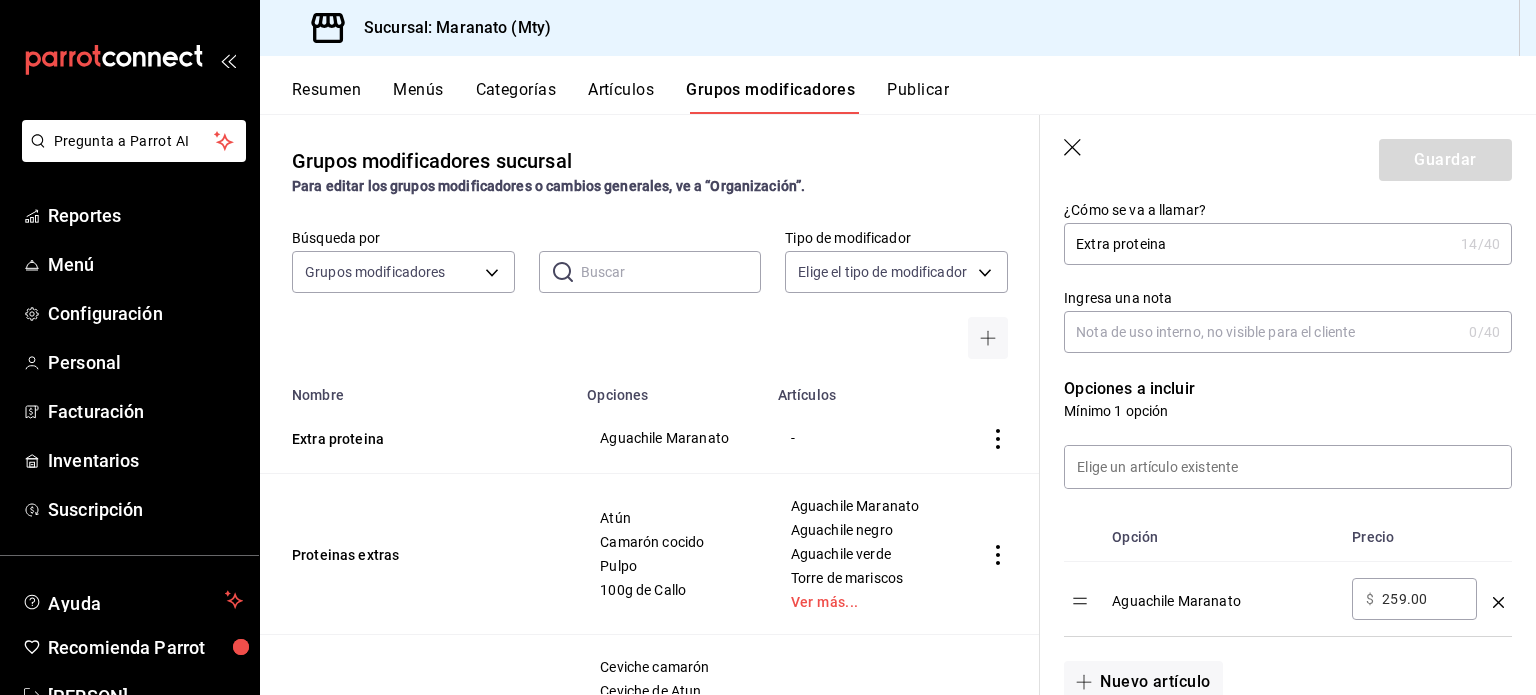 scroll, scrollTop: 558, scrollLeft: 0, axis: vertical 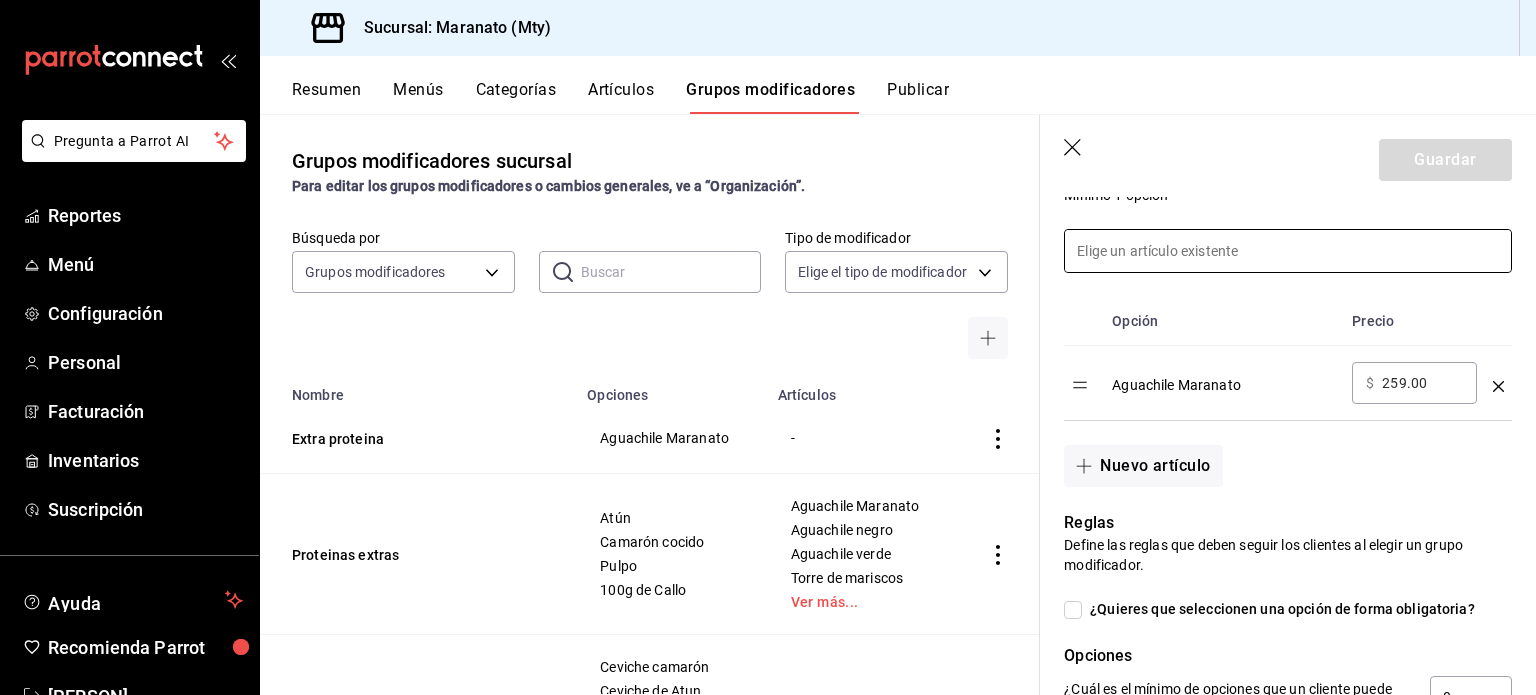 click at bounding box center (1288, 251) 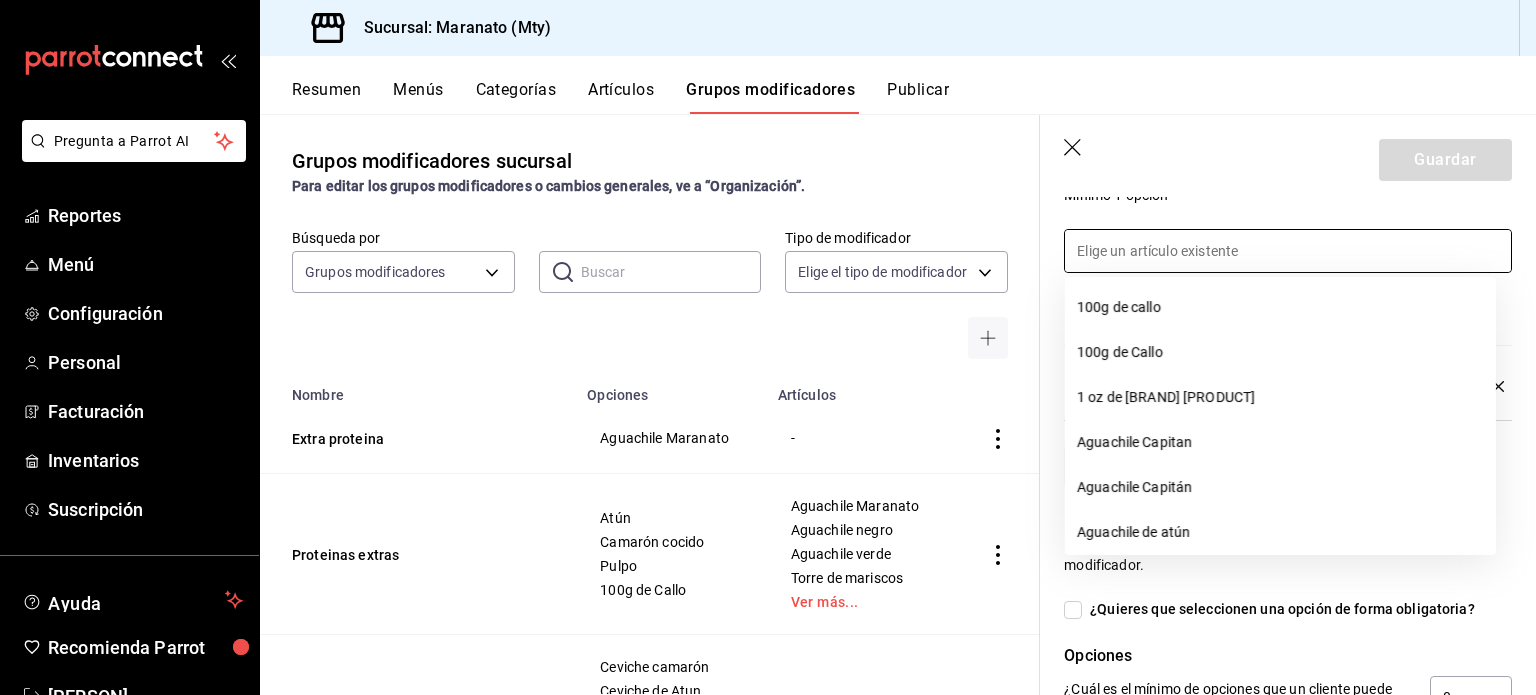 click at bounding box center [1288, 251] 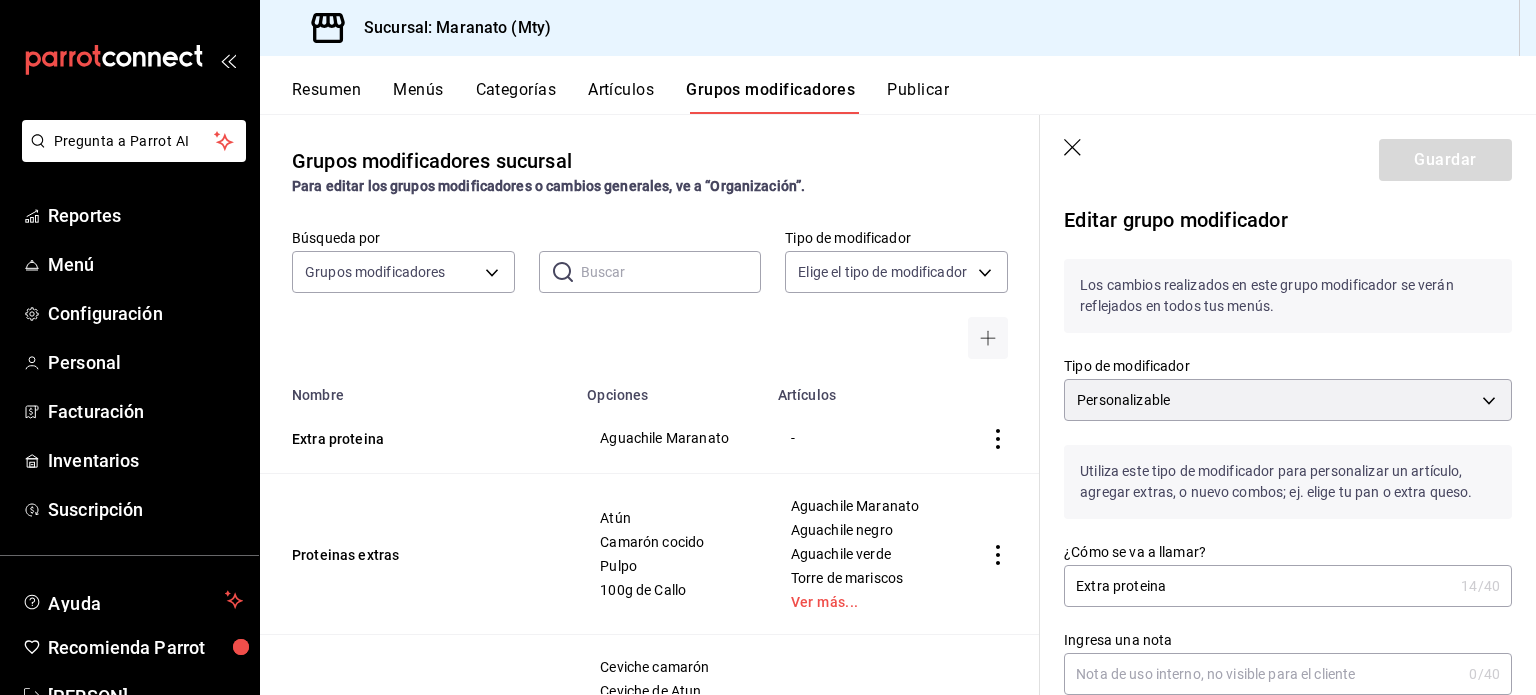 scroll, scrollTop: 190, scrollLeft: 0, axis: vertical 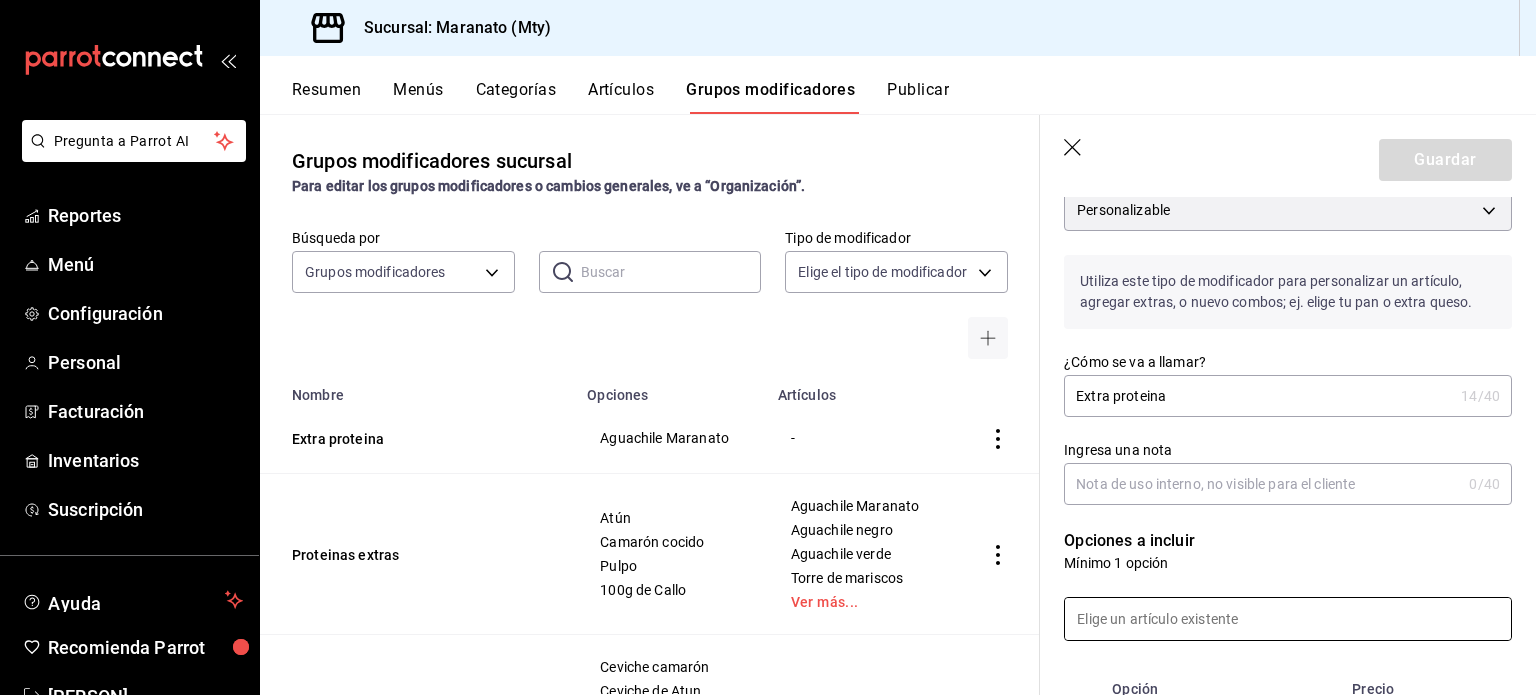 click on "Ingresa una nota" at bounding box center (1262, 484) 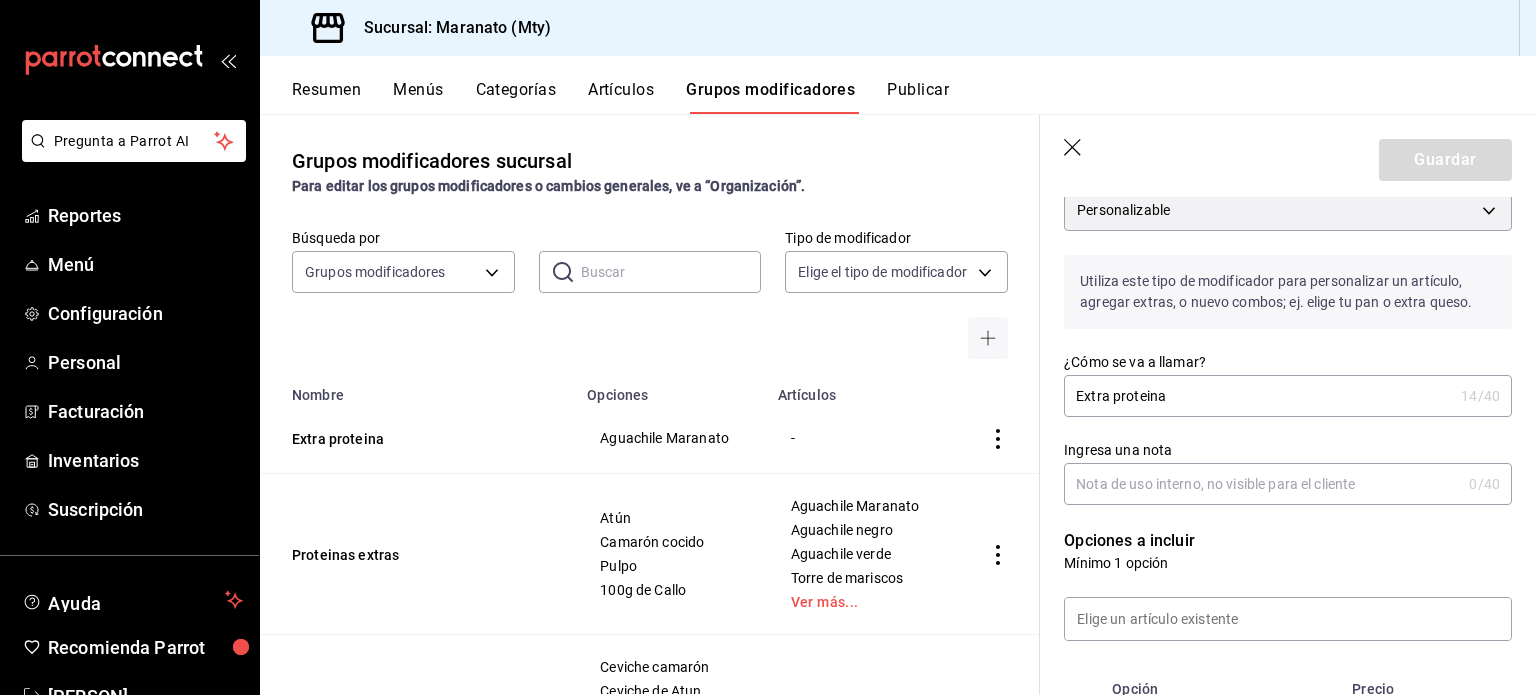 click on "Ingresa una nota 0 /40 Ingresa una nota" at bounding box center (1276, 461) 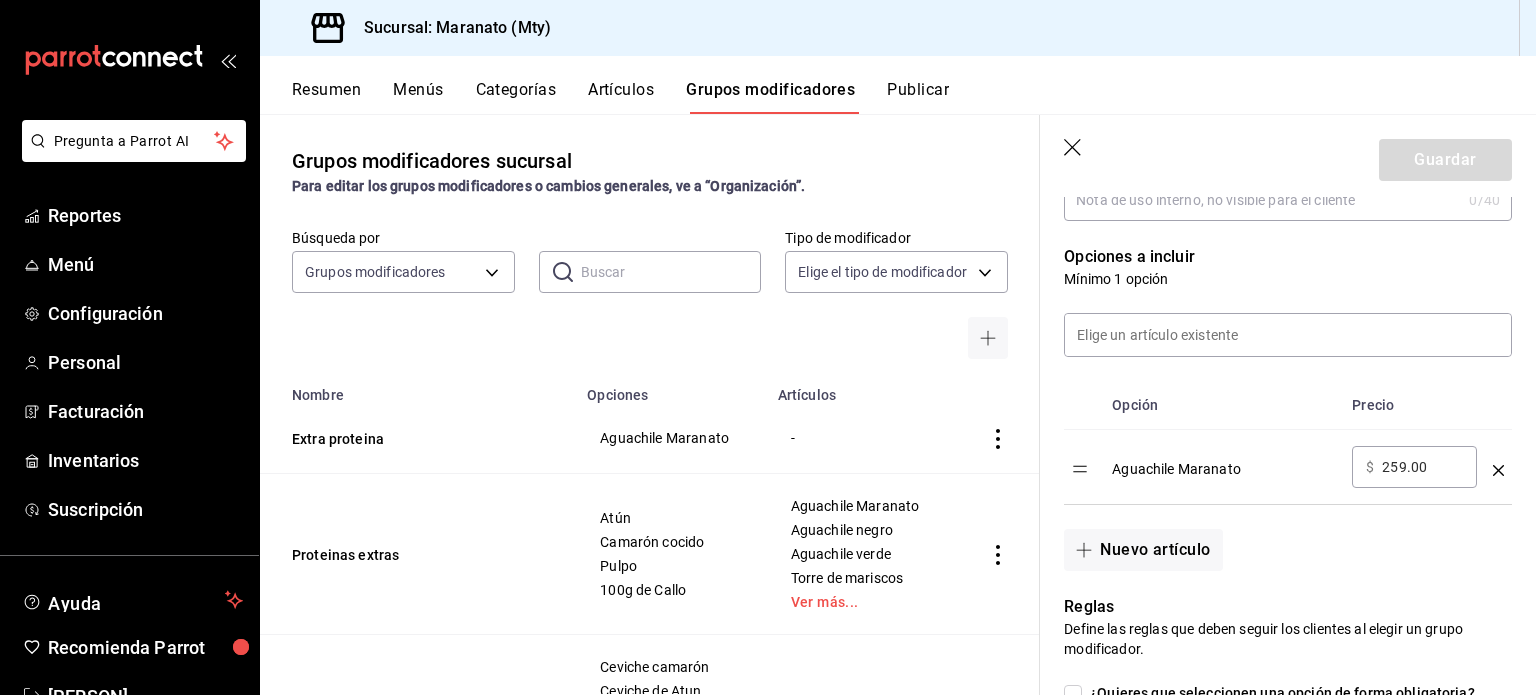 scroll, scrollTop: 476, scrollLeft: 0, axis: vertical 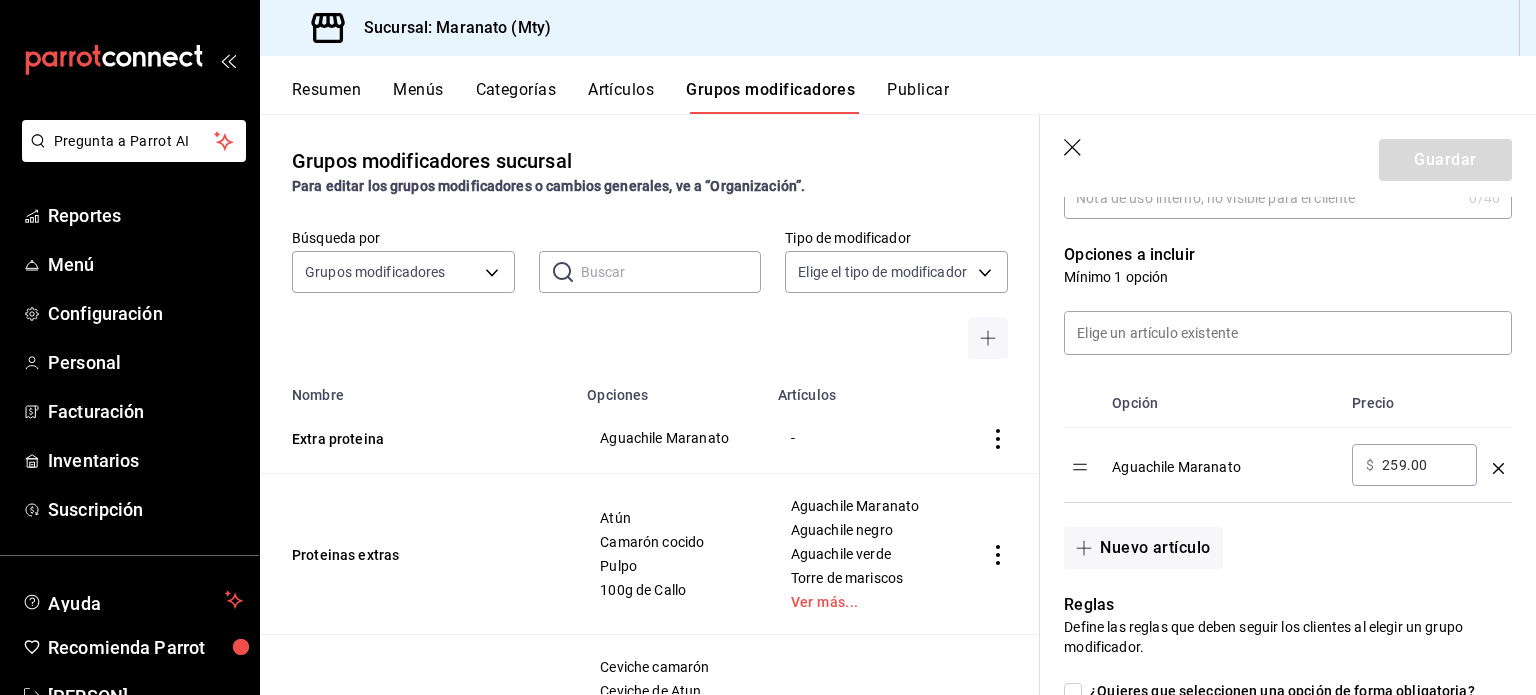 click on "259.00" at bounding box center (1422, 465) 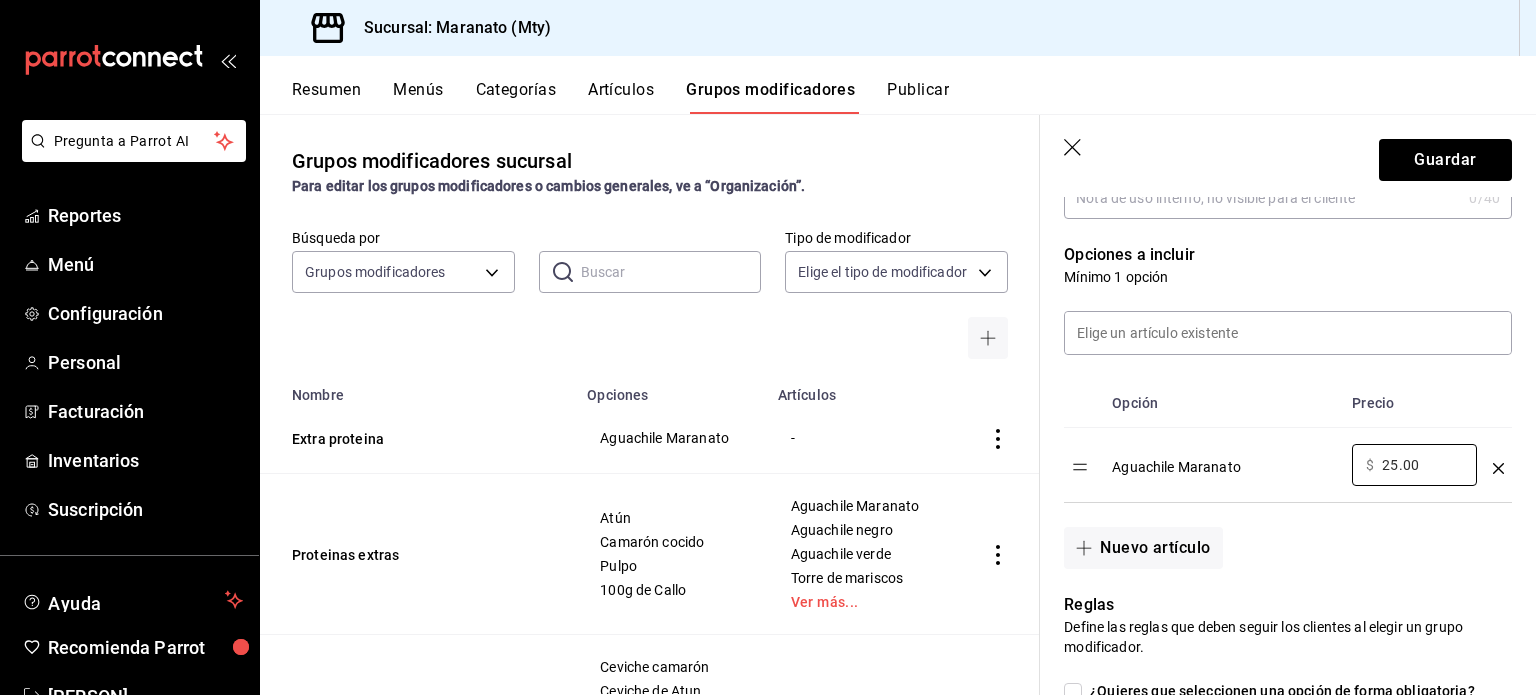 type on "2.00" 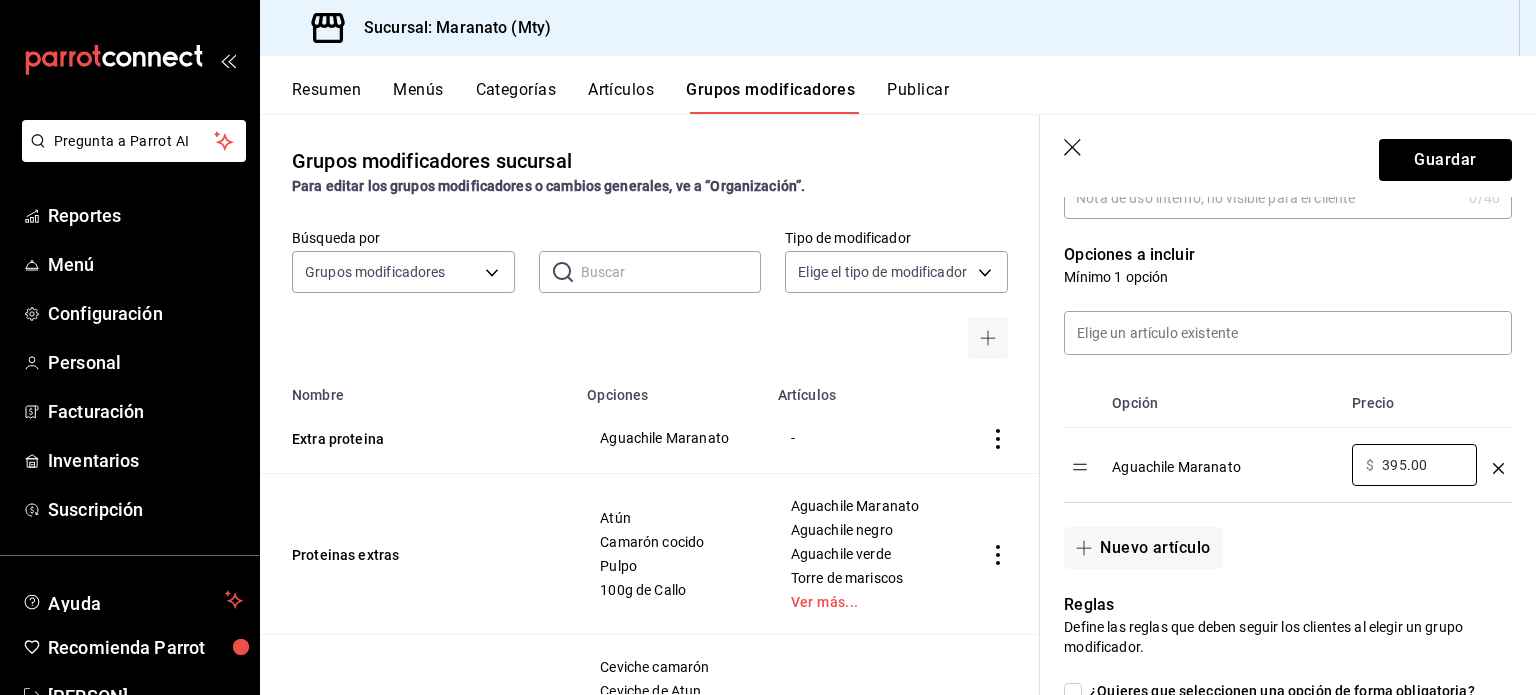 type on "395.00" 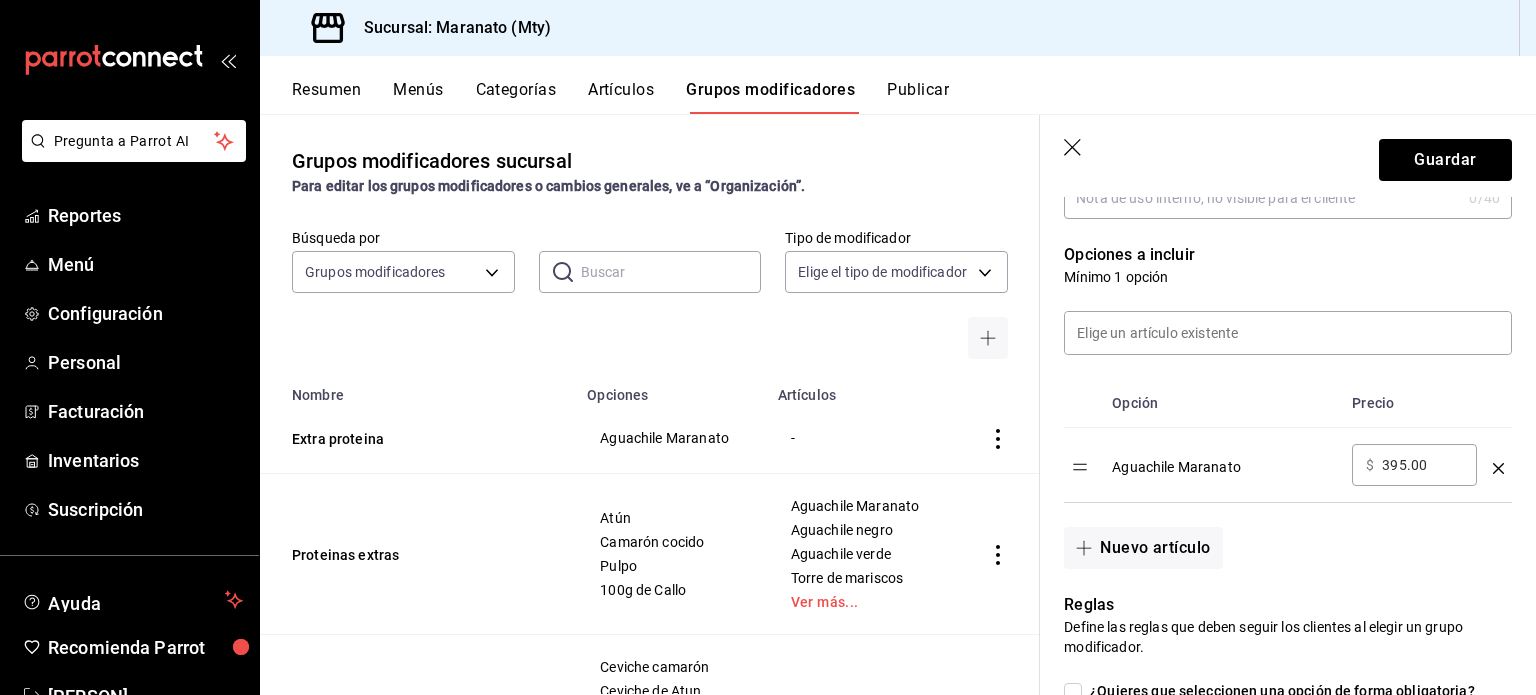 click on "Precio" at bounding box center [1414, 403] 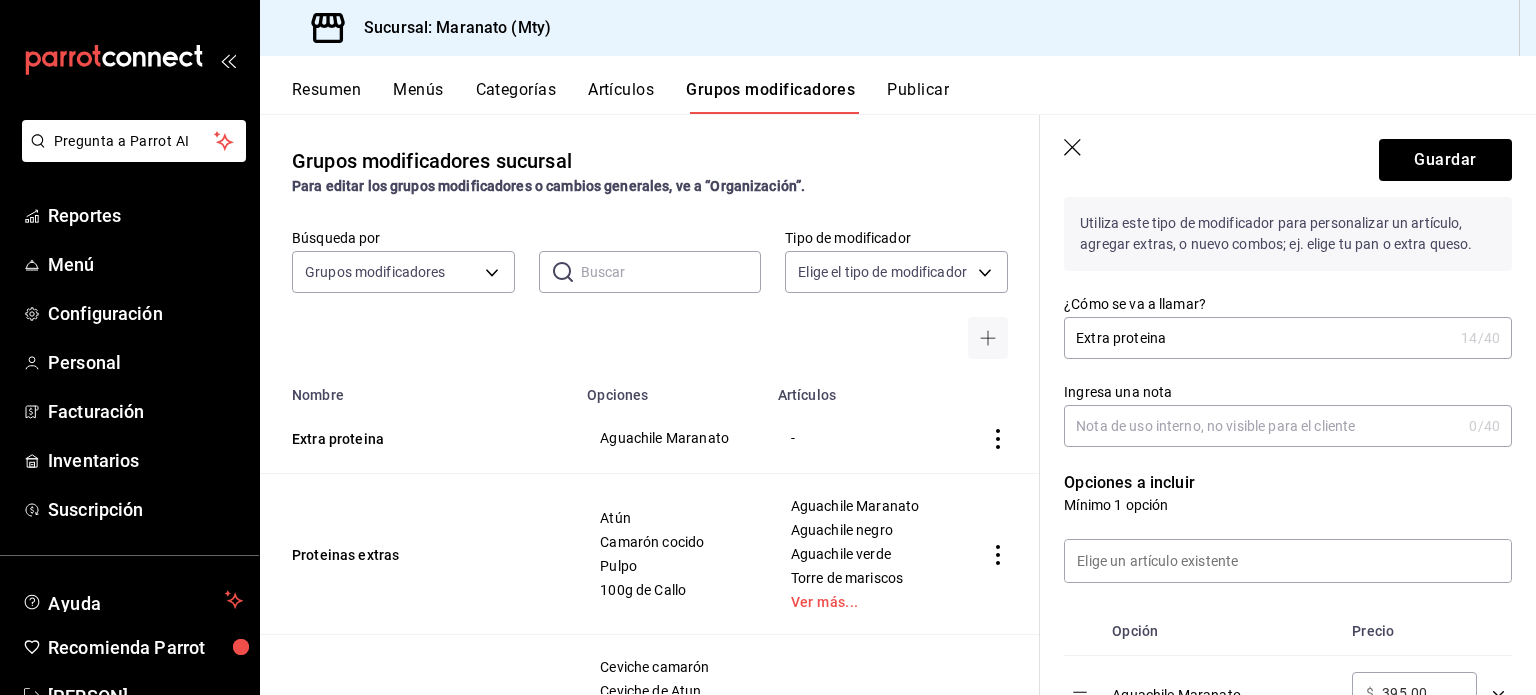 scroll, scrollTop: 476, scrollLeft: 0, axis: vertical 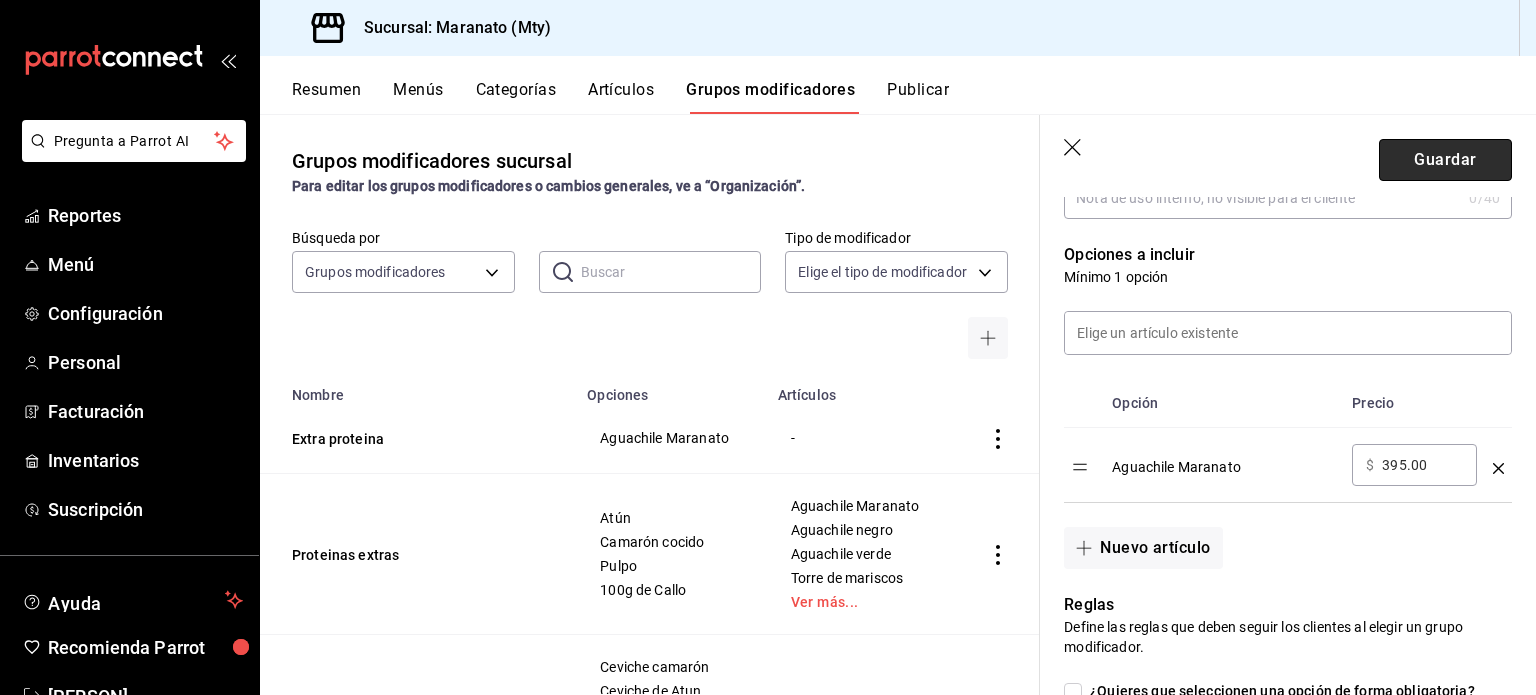click on "Guardar" at bounding box center (1445, 160) 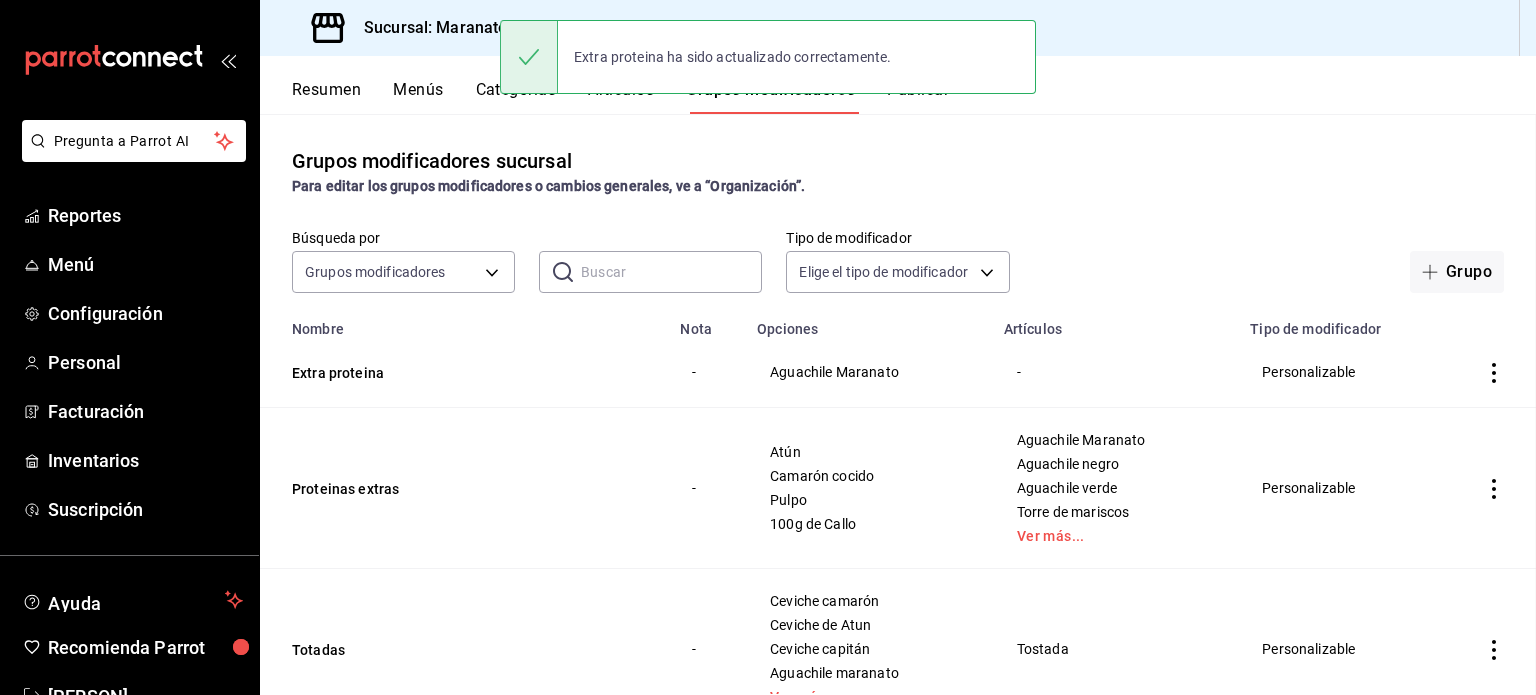 scroll, scrollTop: 0, scrollLeft: 0, axis: both 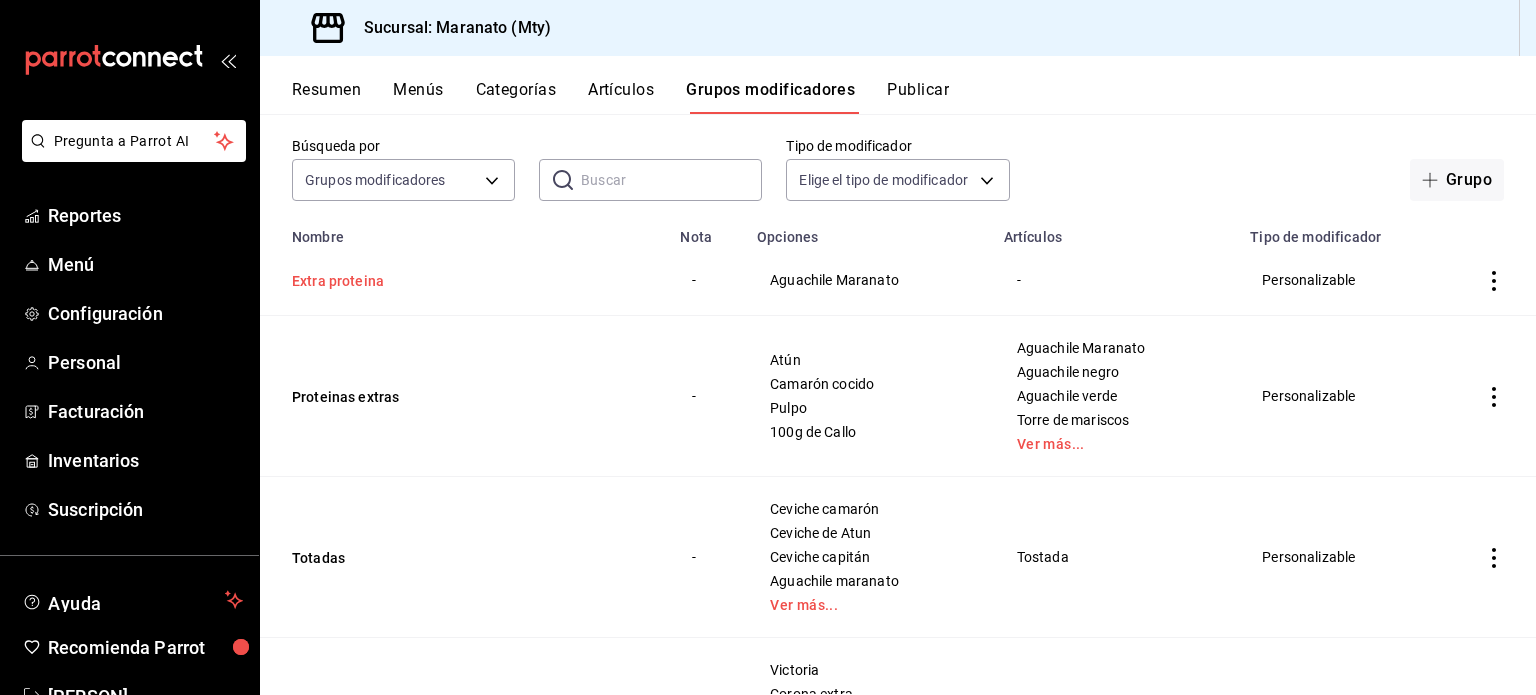 click on "Extra proteina" at bounding box center [412, 281] 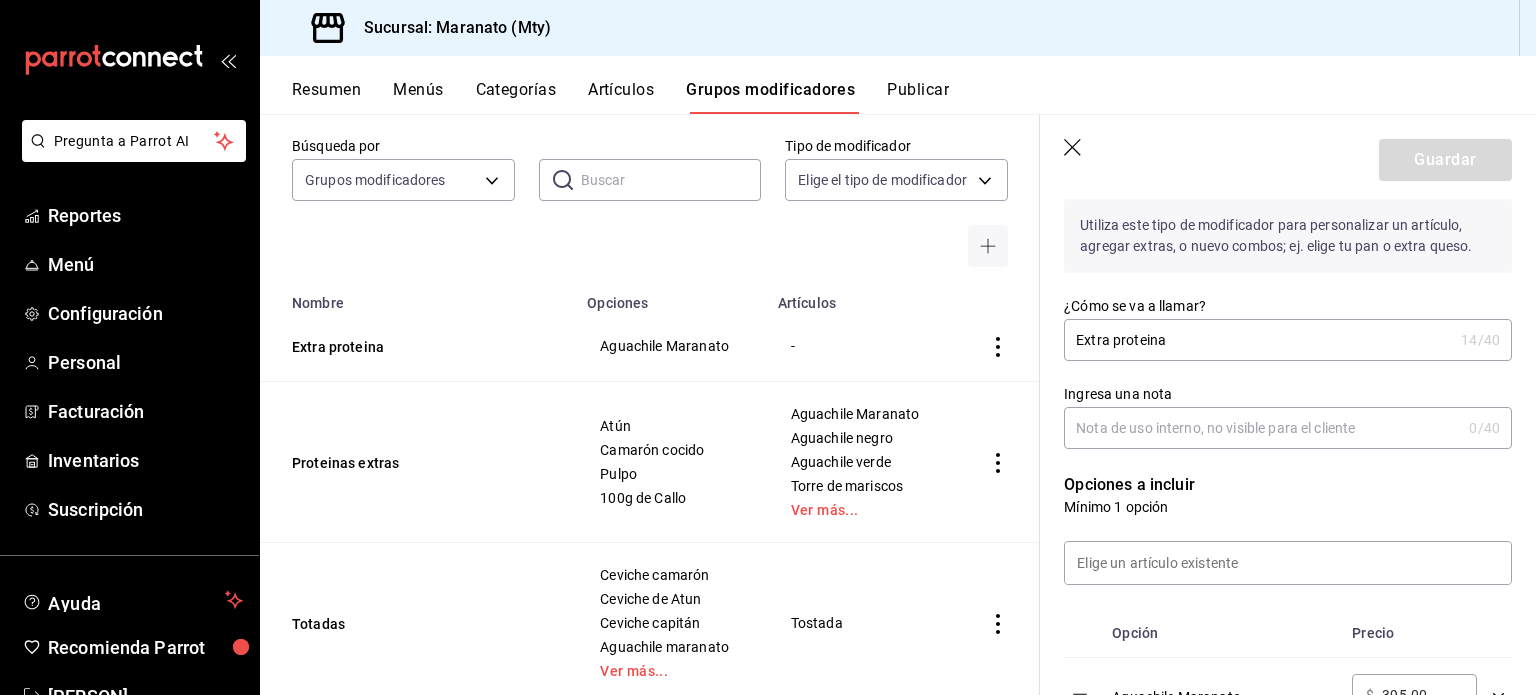 scroll, scrollTop: 443, scrollLeft: 0, axis: vertical 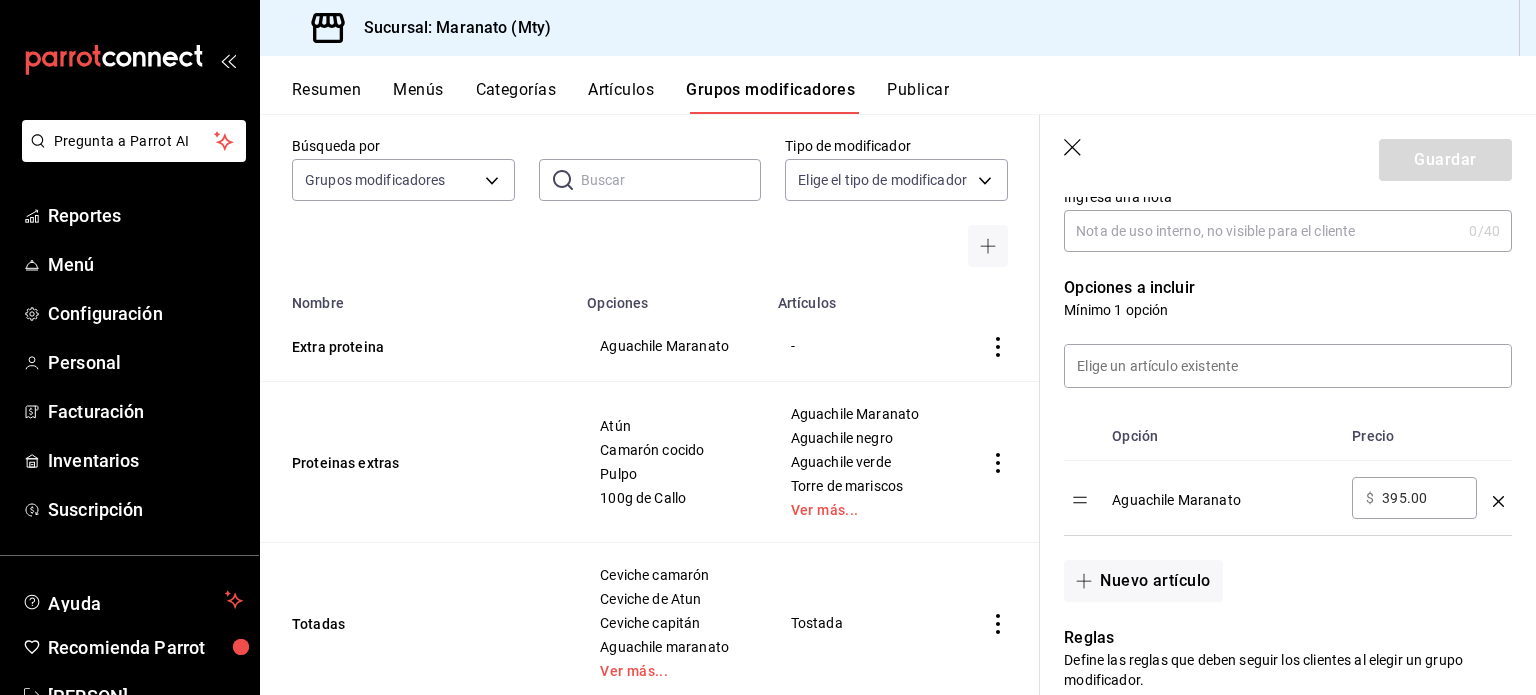 click 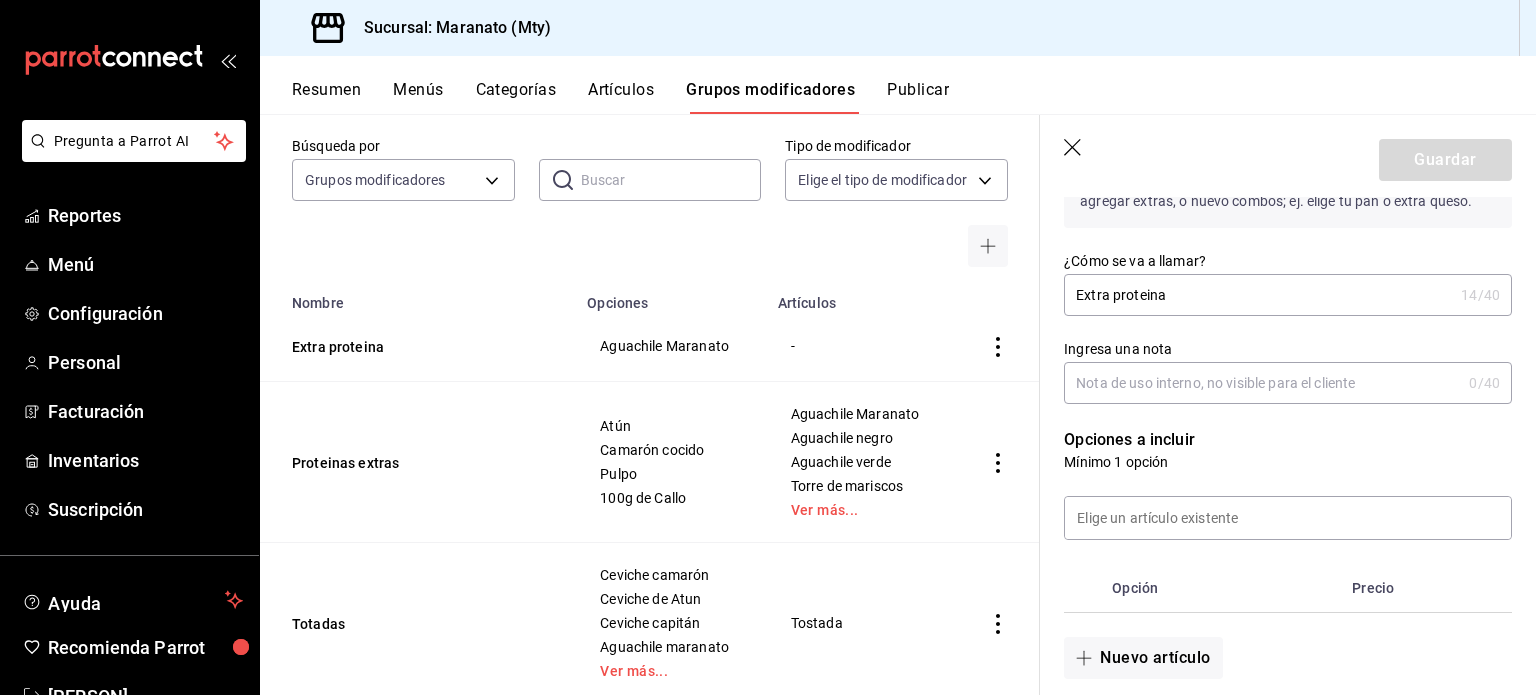 scroll, scrollTop: 291, scrollLeft: 0, axis: vertical 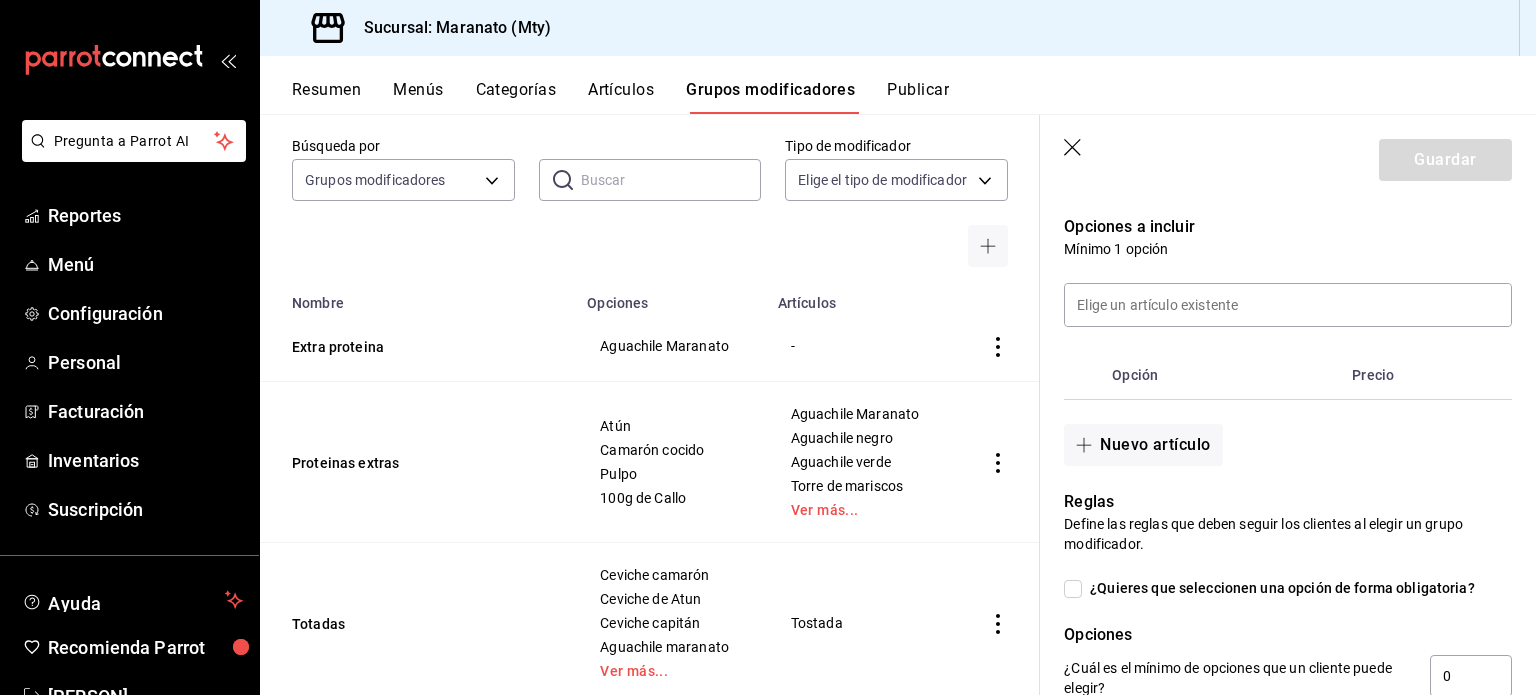 click on "Opción" at bounding box center [1224, 375] 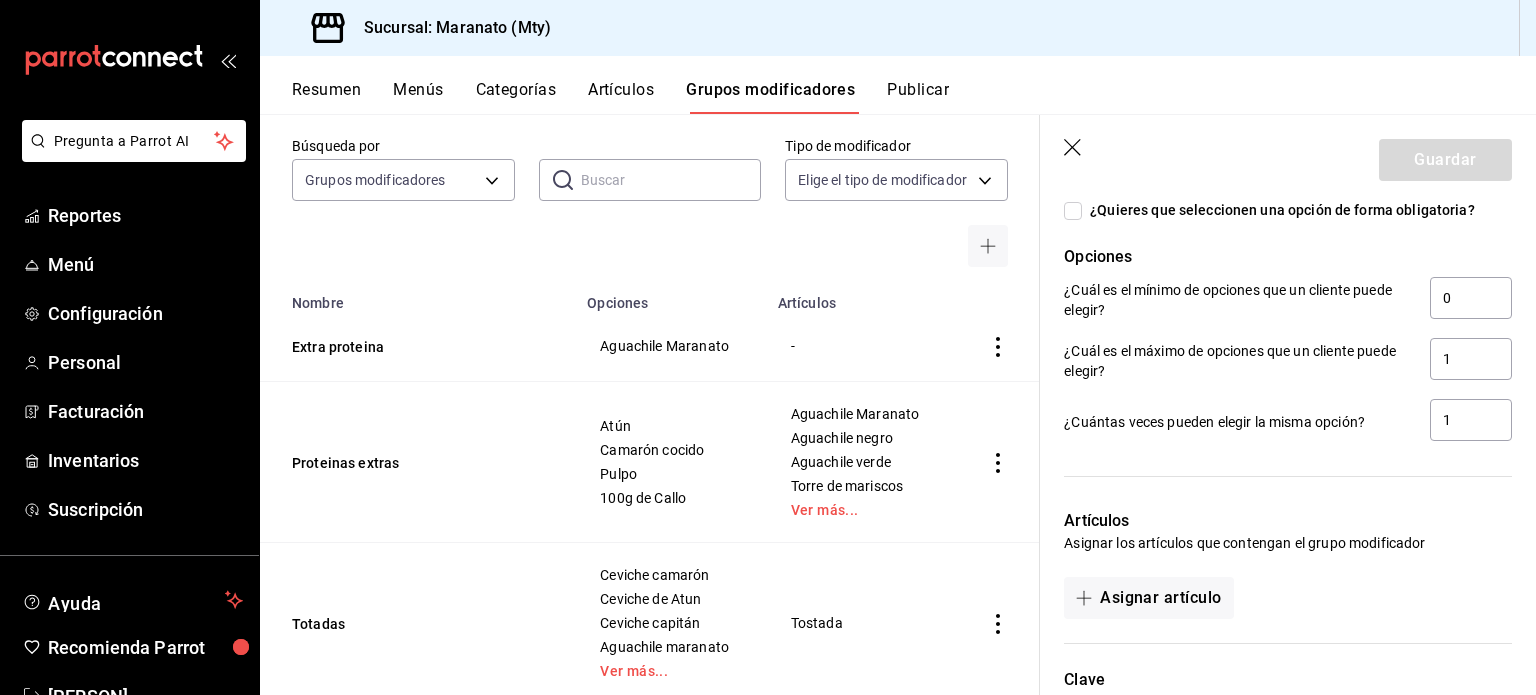 scroll, scrollTop: 980, scrollLeft: 0, axis: vertical 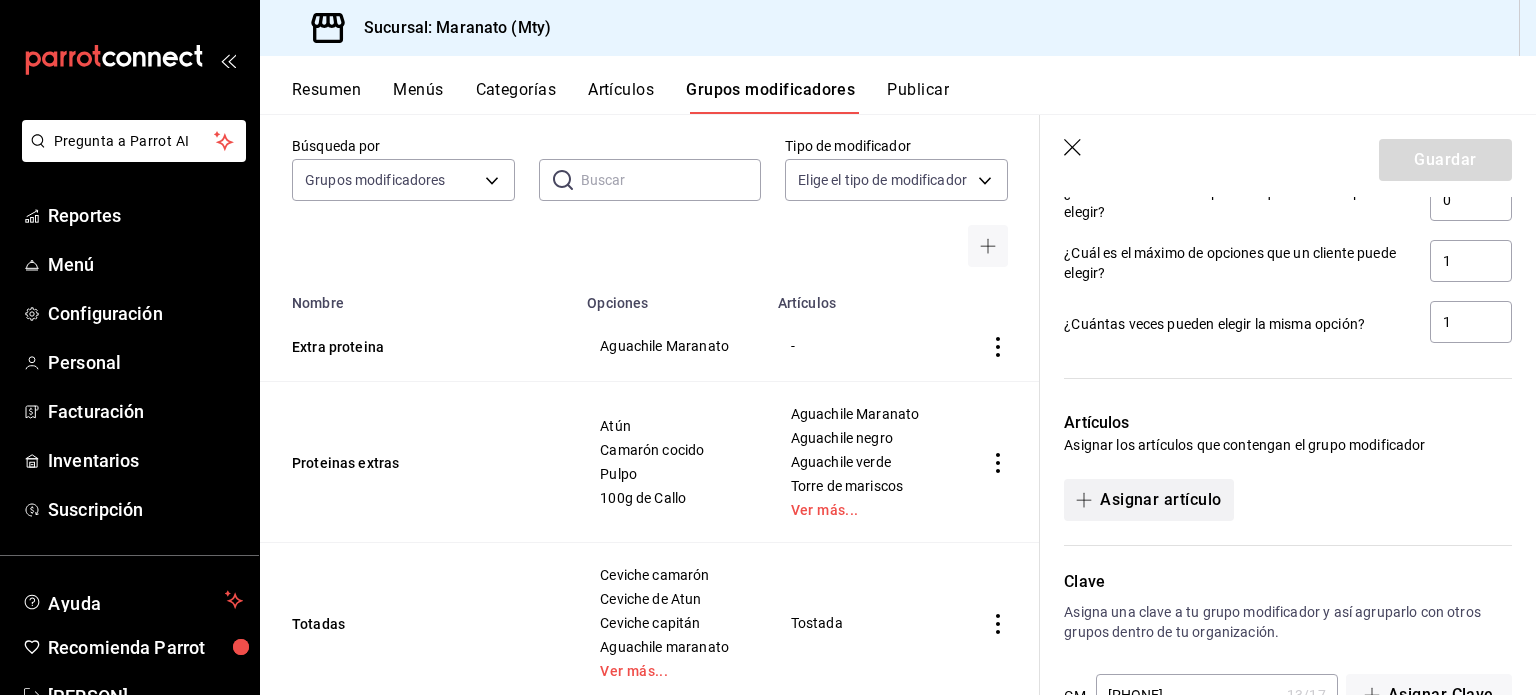 click on "Asignar artículo" at bounding box center [1148, 500] 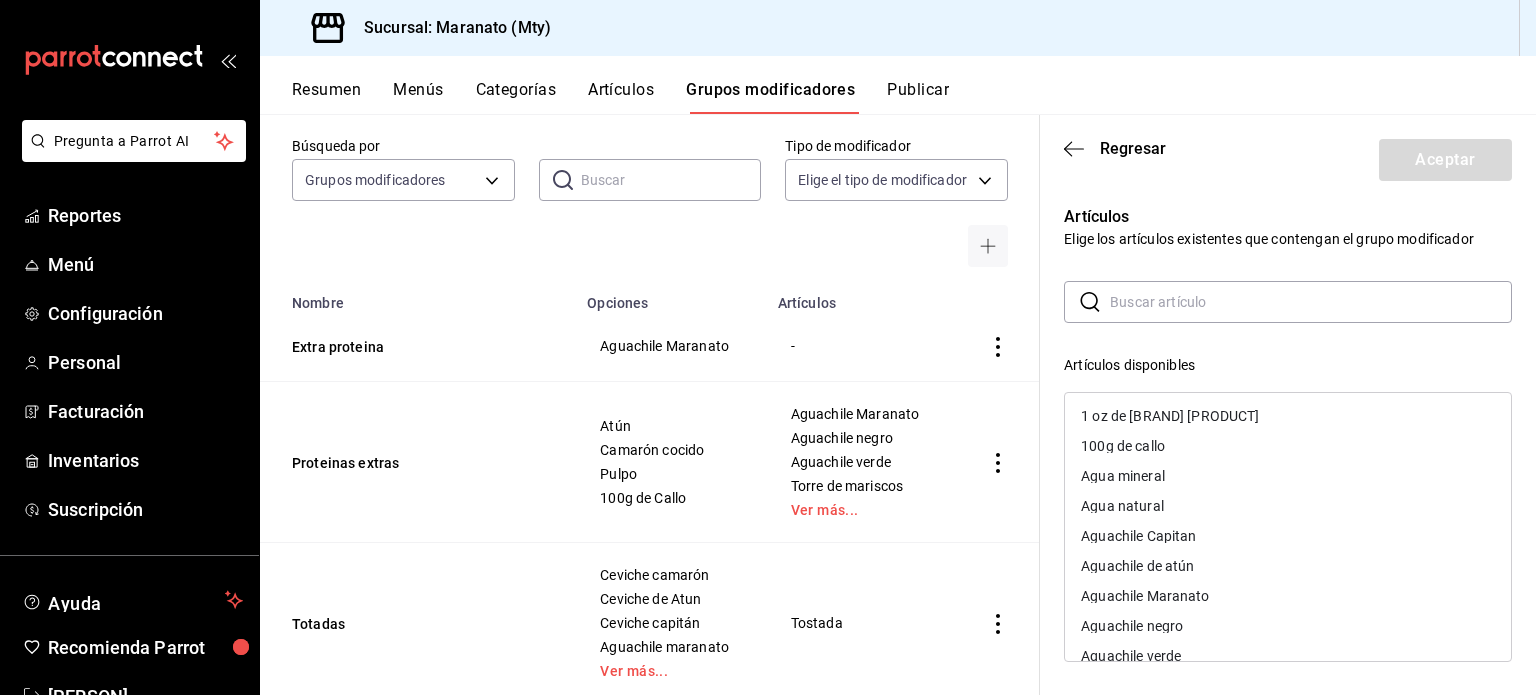 click at bounding box center (1311, 302) 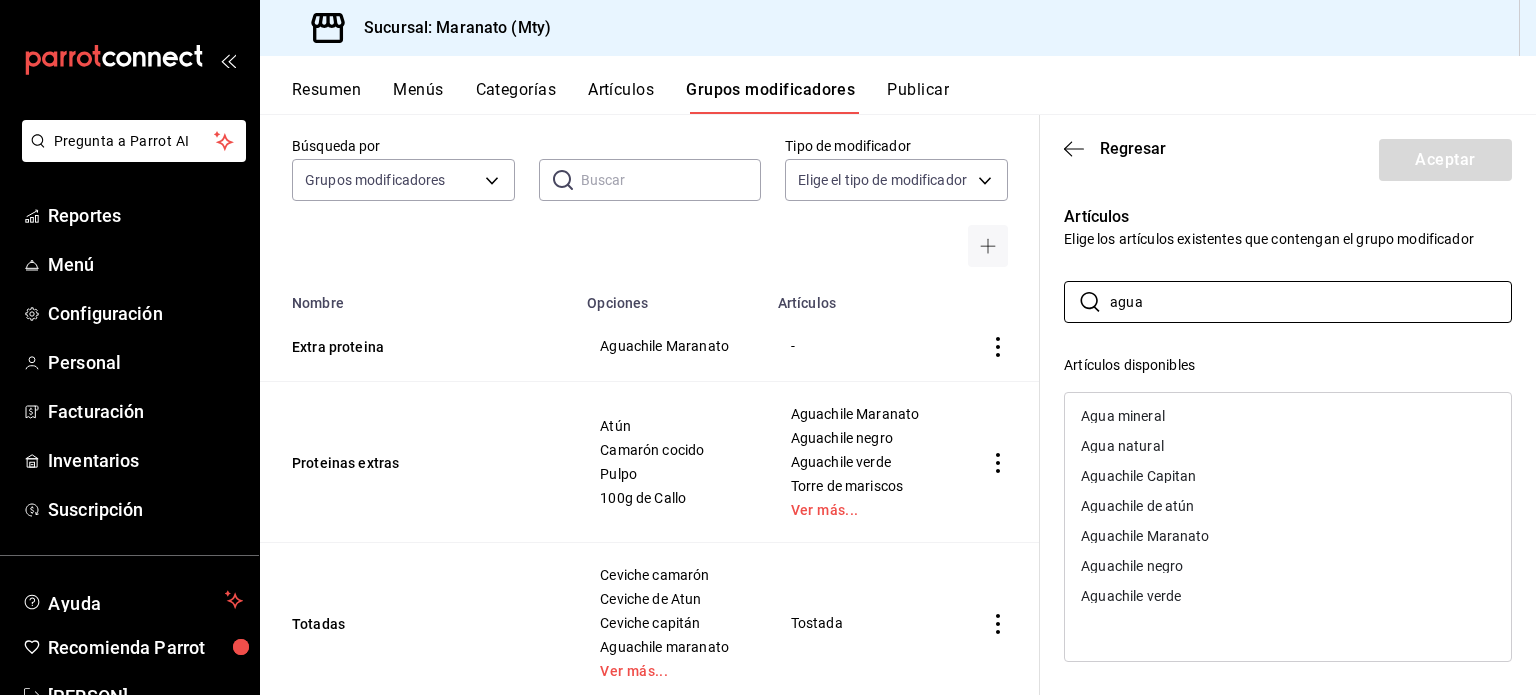 type on "agua" 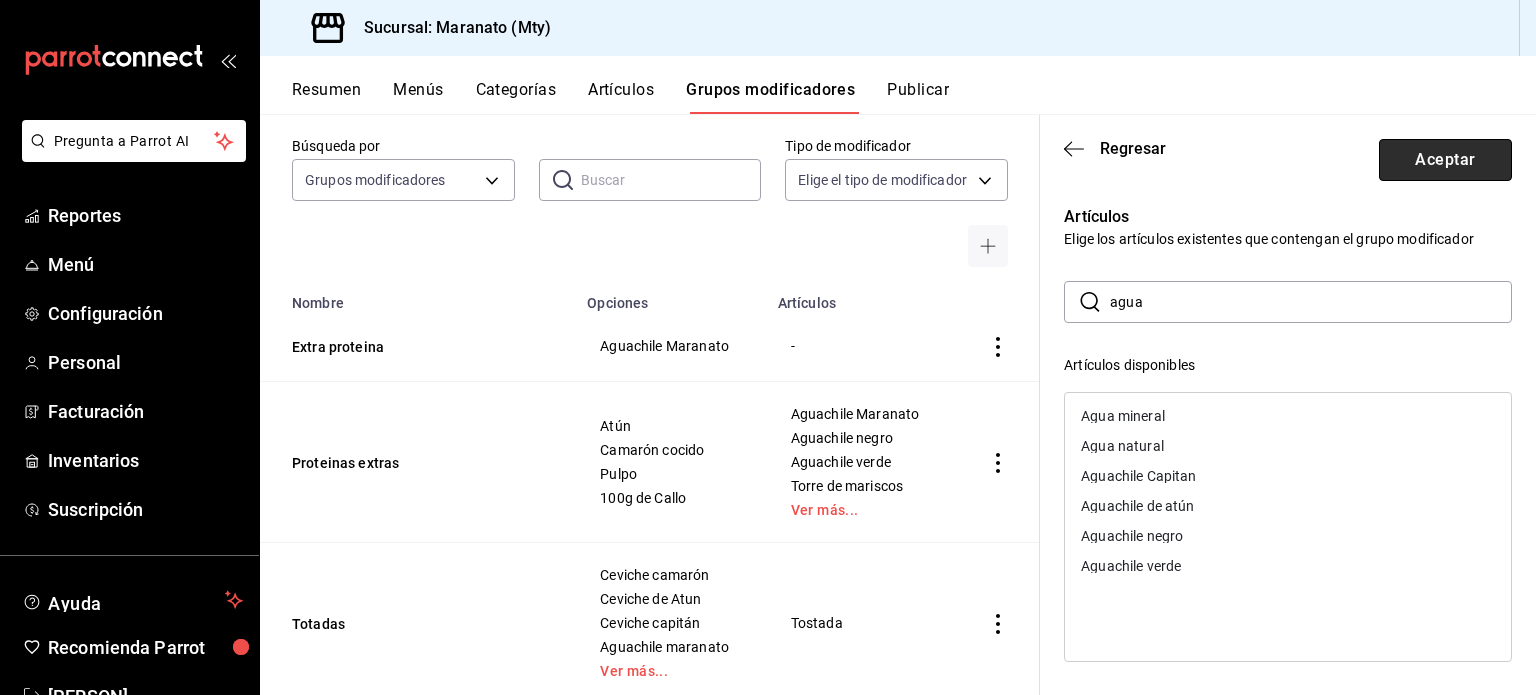 click on "Aceptar" at bounding box center (1445, 160) 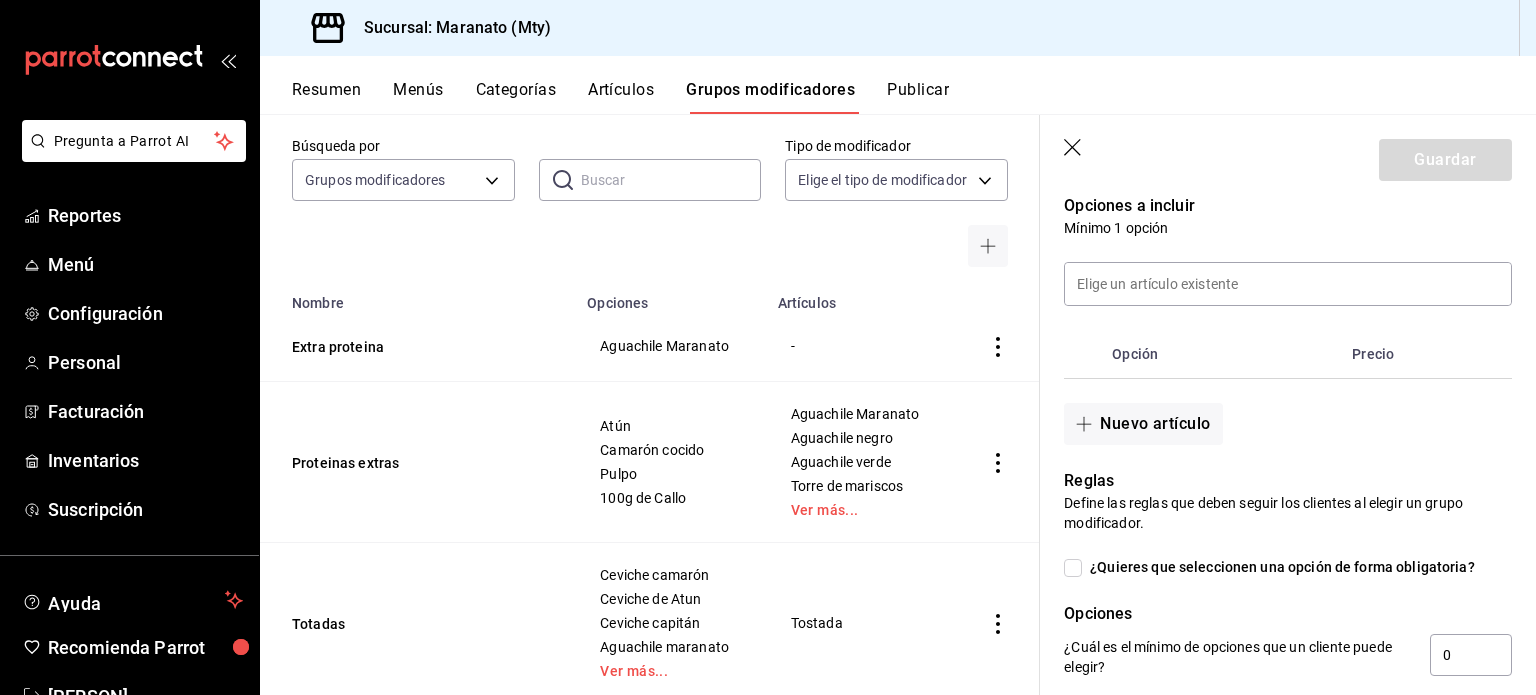 scroll, scrollTop: 521, scrollLeft: 0, axis: vertical 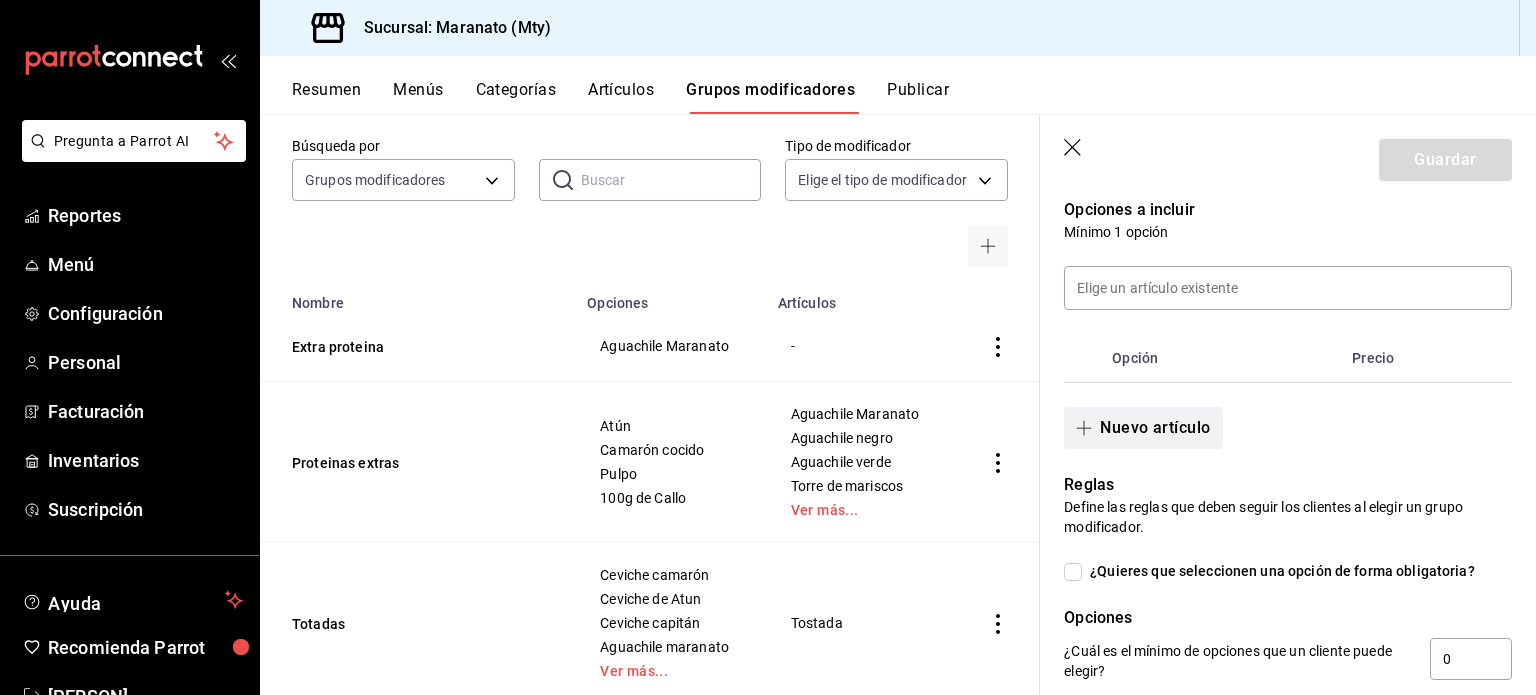 click on "Nuevo artículo" at bounding box center (1143, 428) 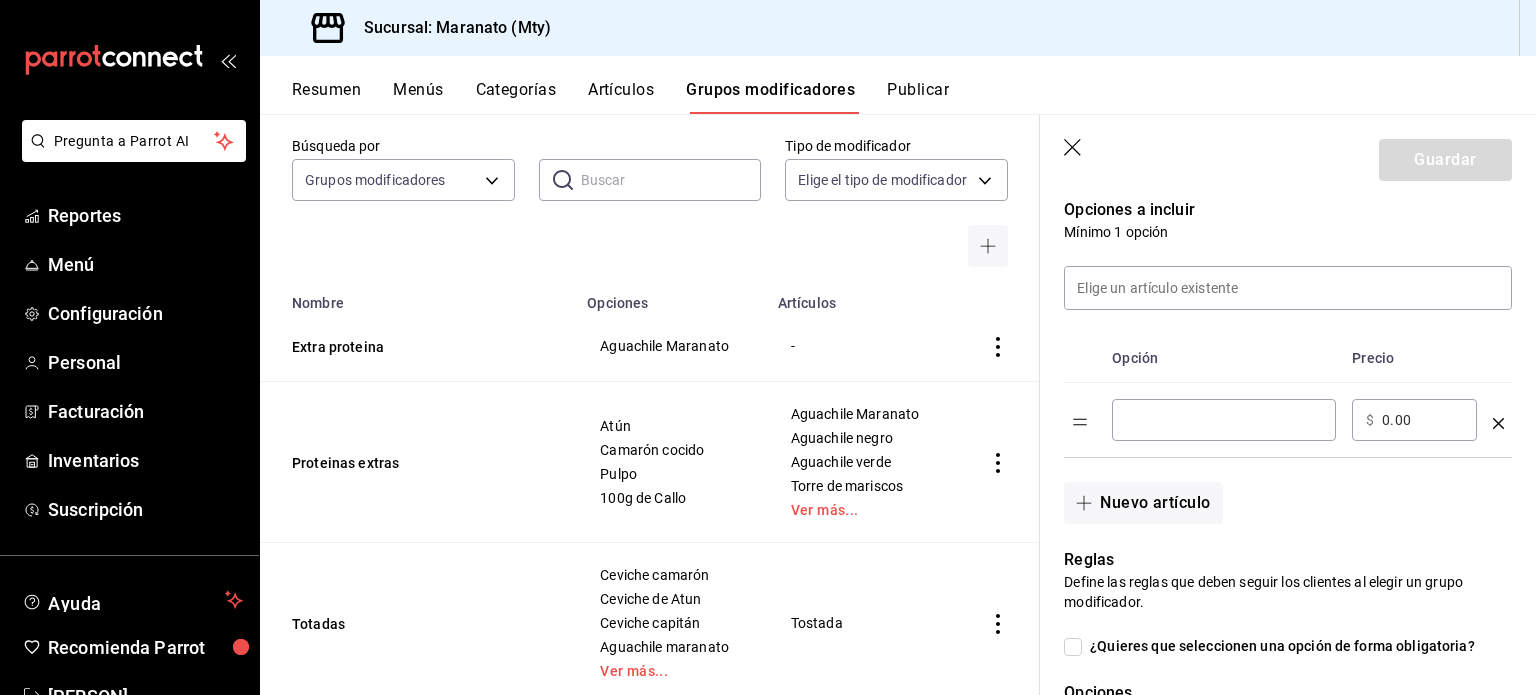 click on "​" at bounding box center (1224, 420) 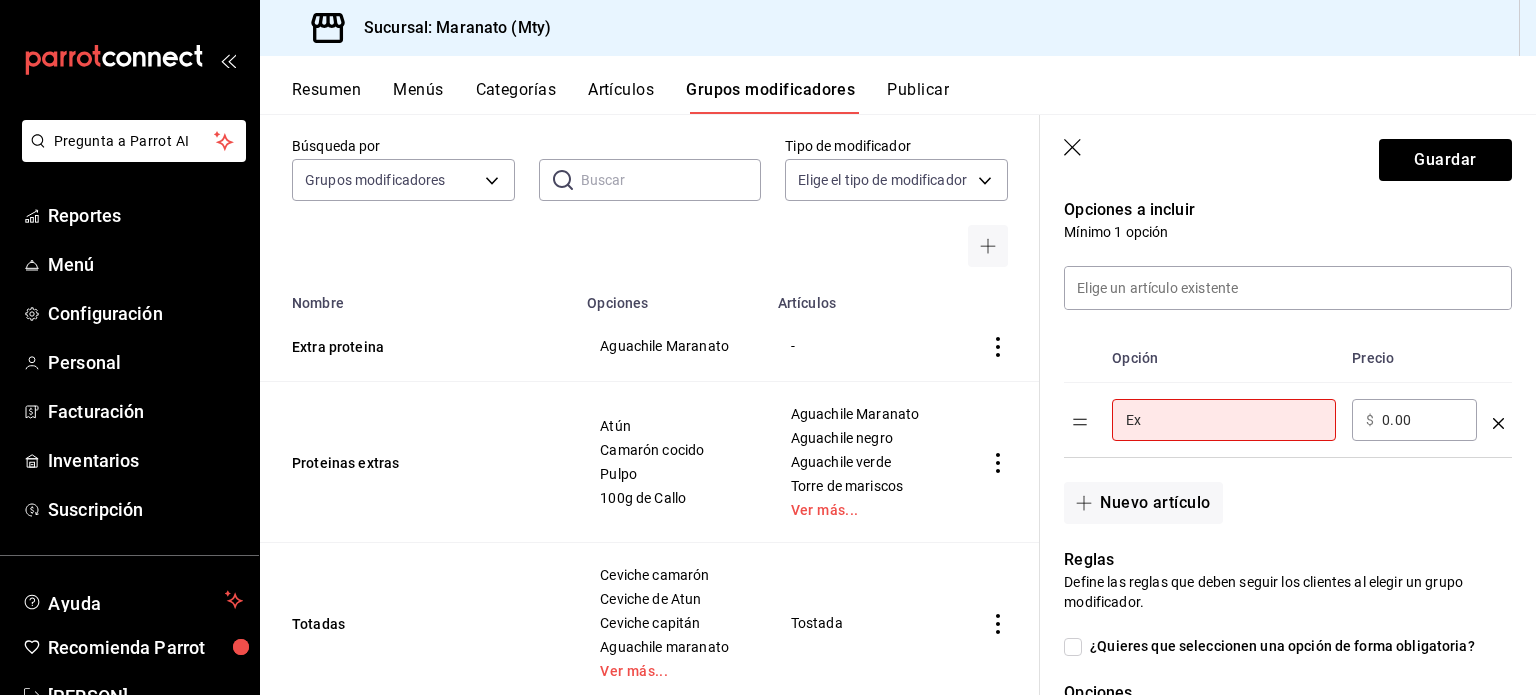 type on "E" 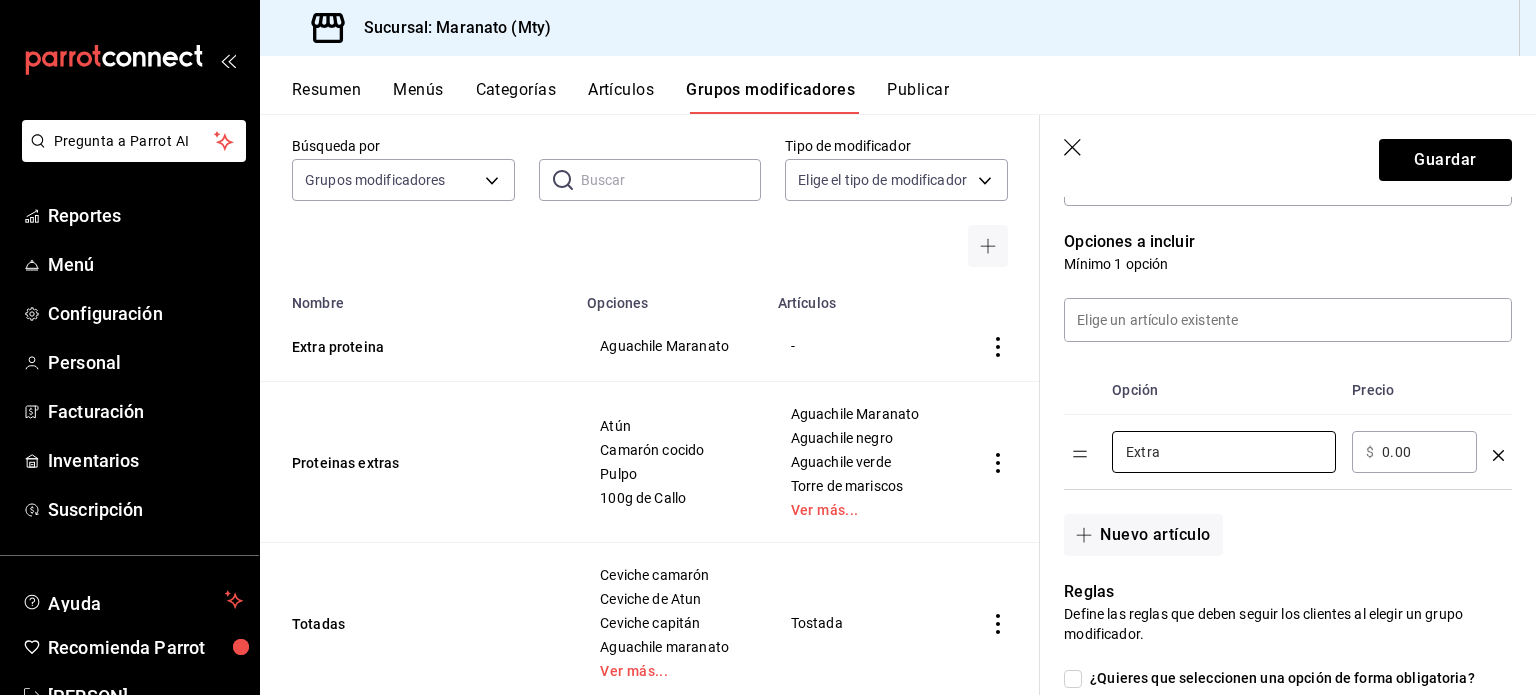 scroll, scrollTop: 473, scrollLeft: 0, axis: vertical 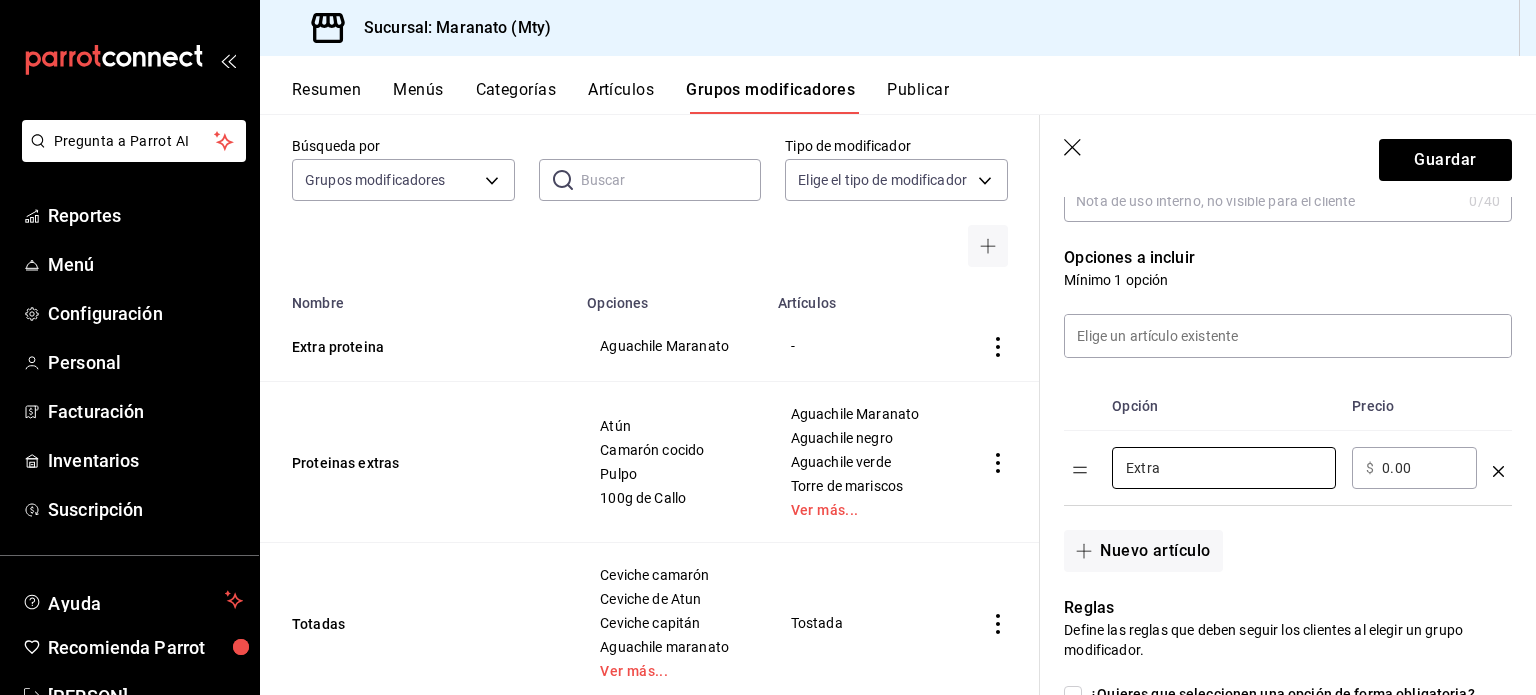 type on "Extra" 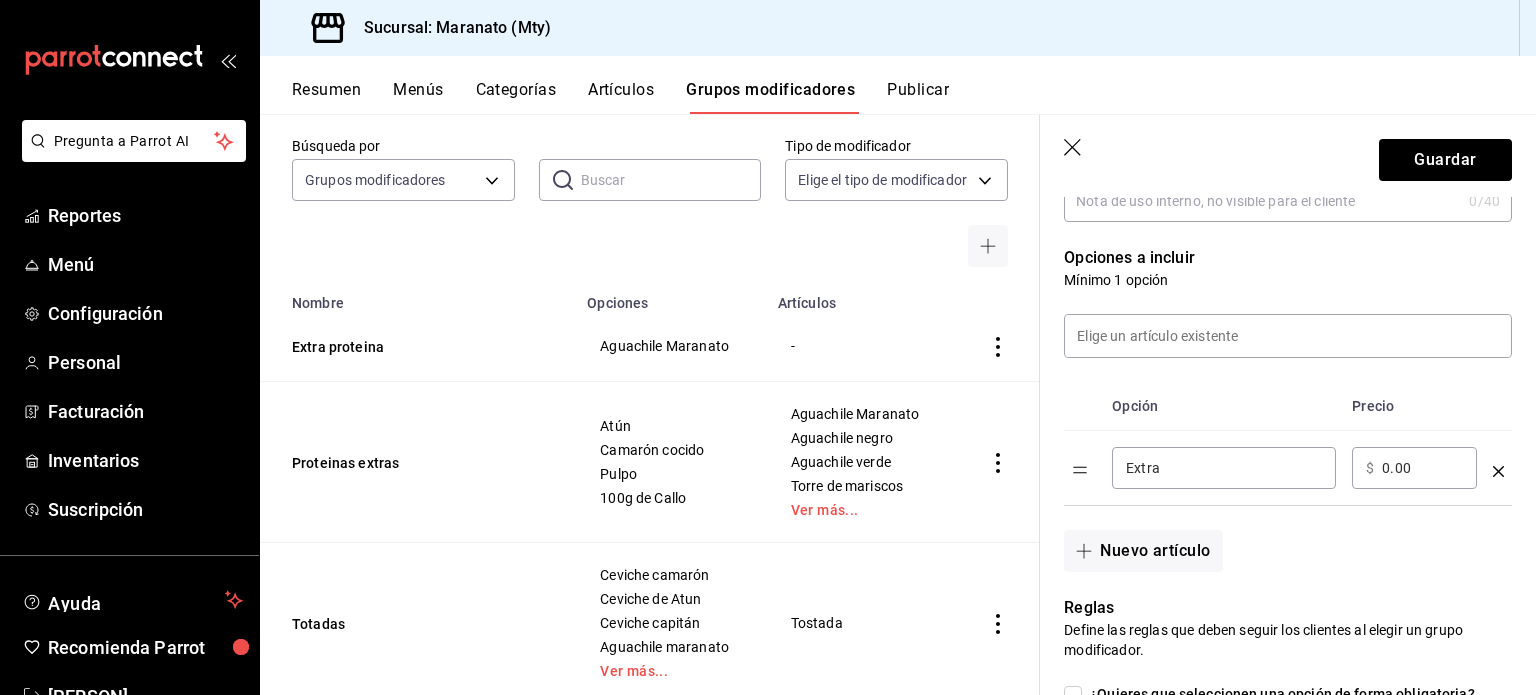 click on "0.00" at bounding box center (1422, 468) 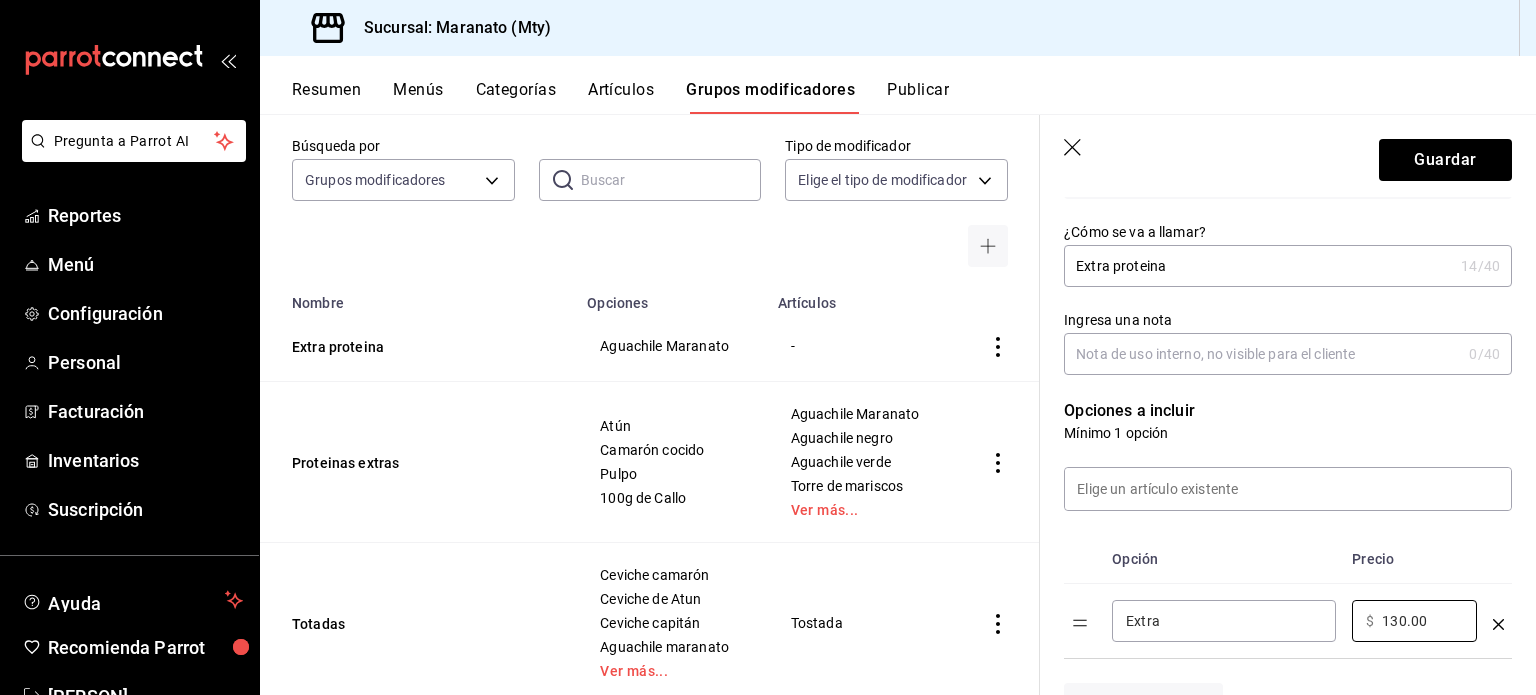 scroll, scrollTop: 384, scrollLeft: 0, axis: vertical 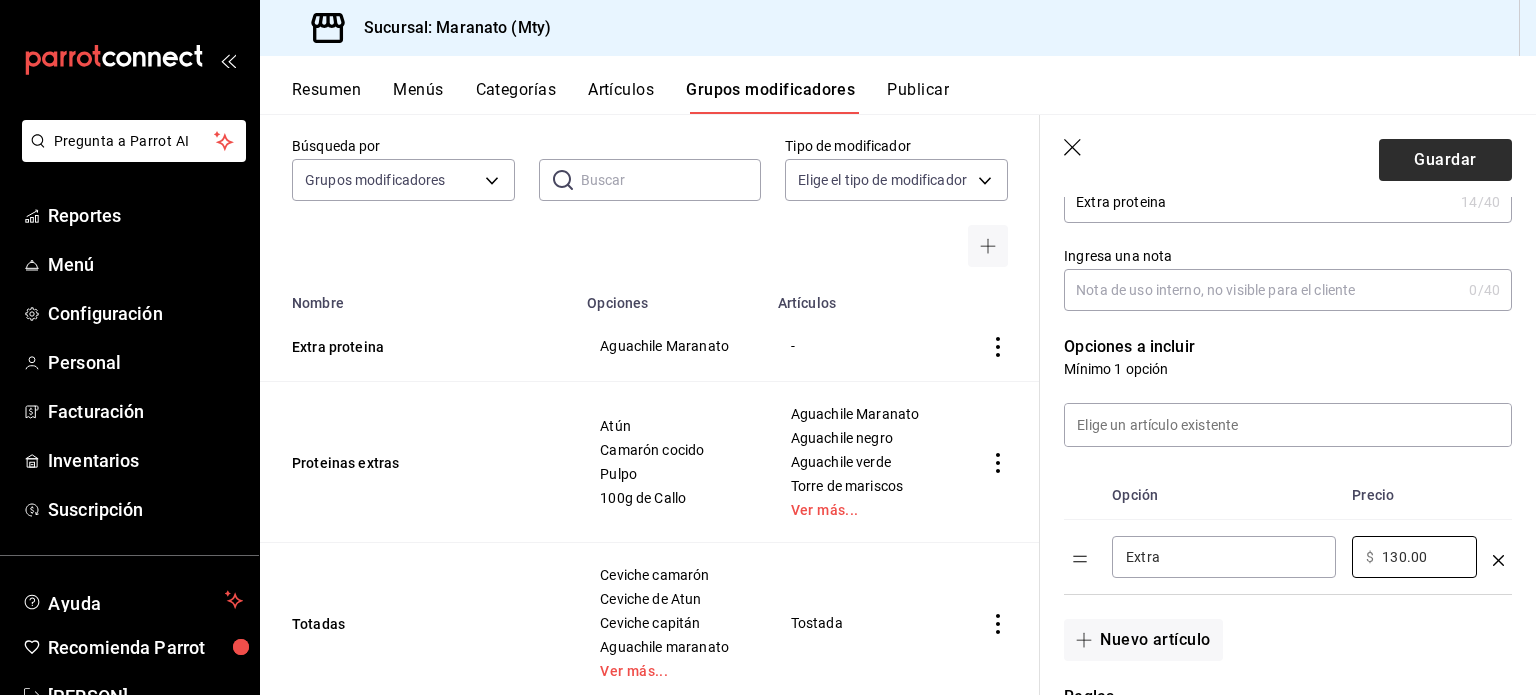 type on "130.00" 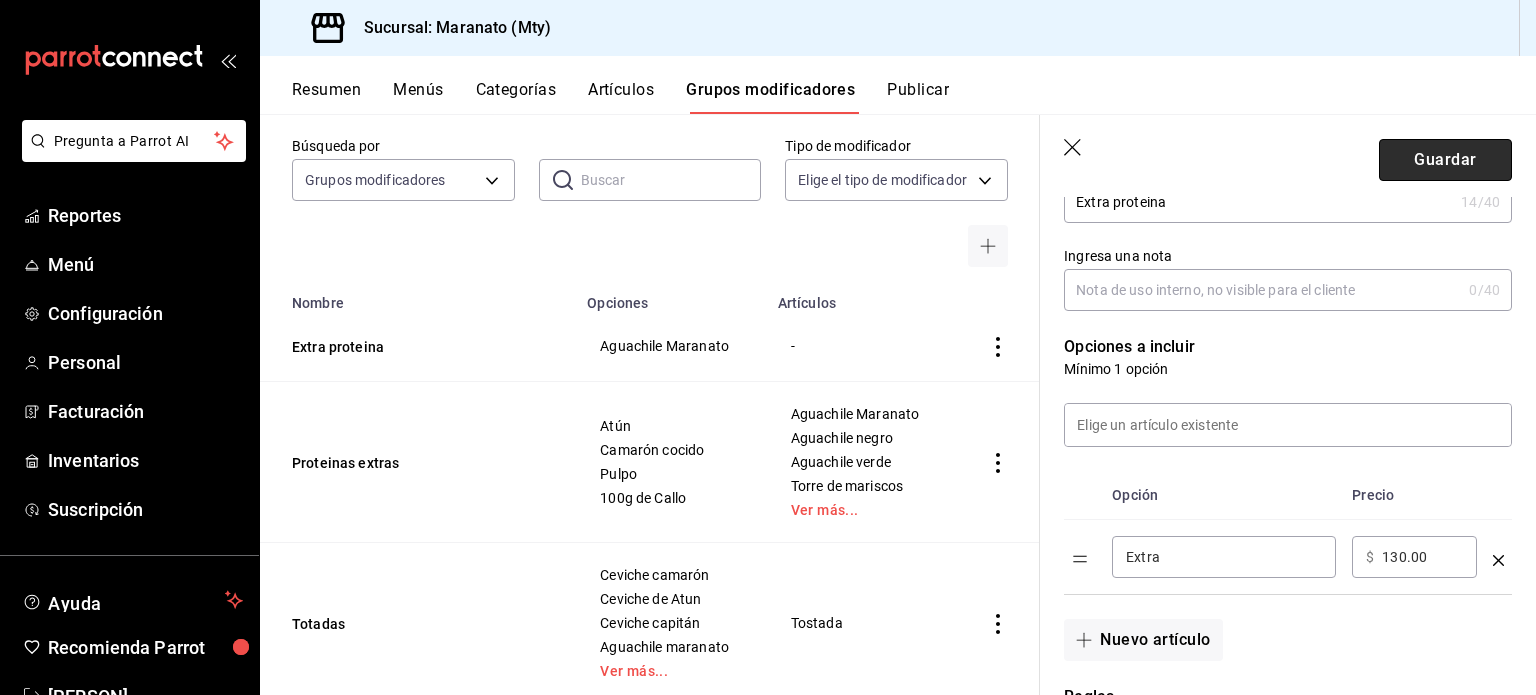 click on "Guardar" at bounding box center [1445, 160] 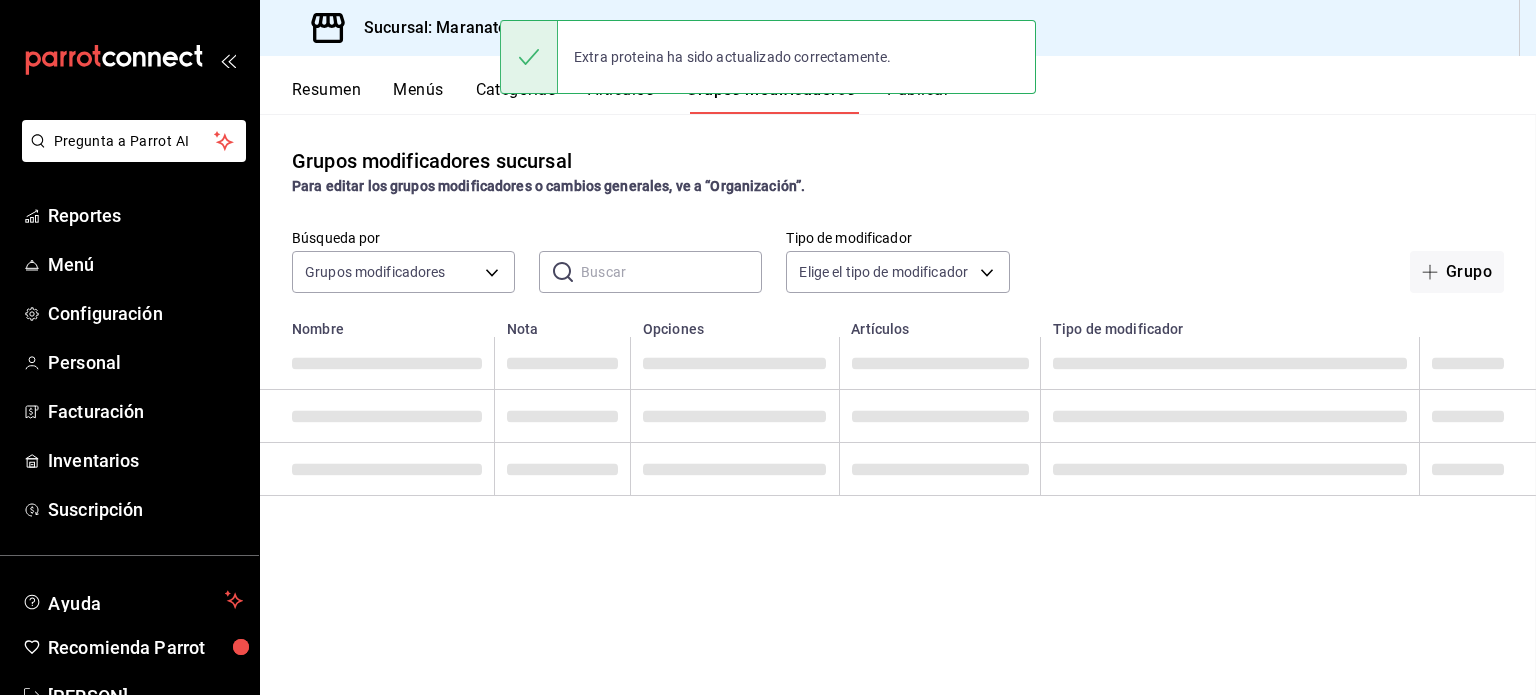 scroll, scrollTop: 0, scrollLeft: 0, axis: both 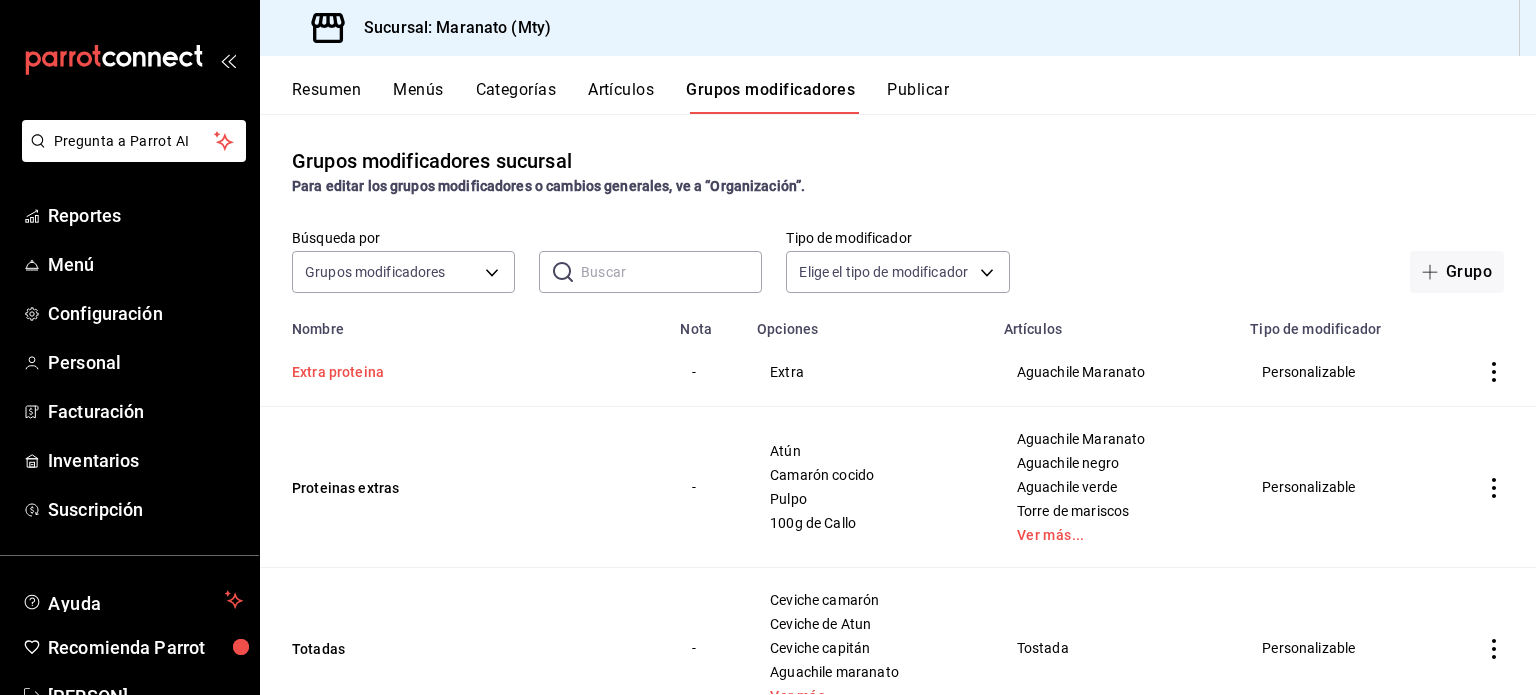 click on "Extra proteina" at bounding box center (412, 372) 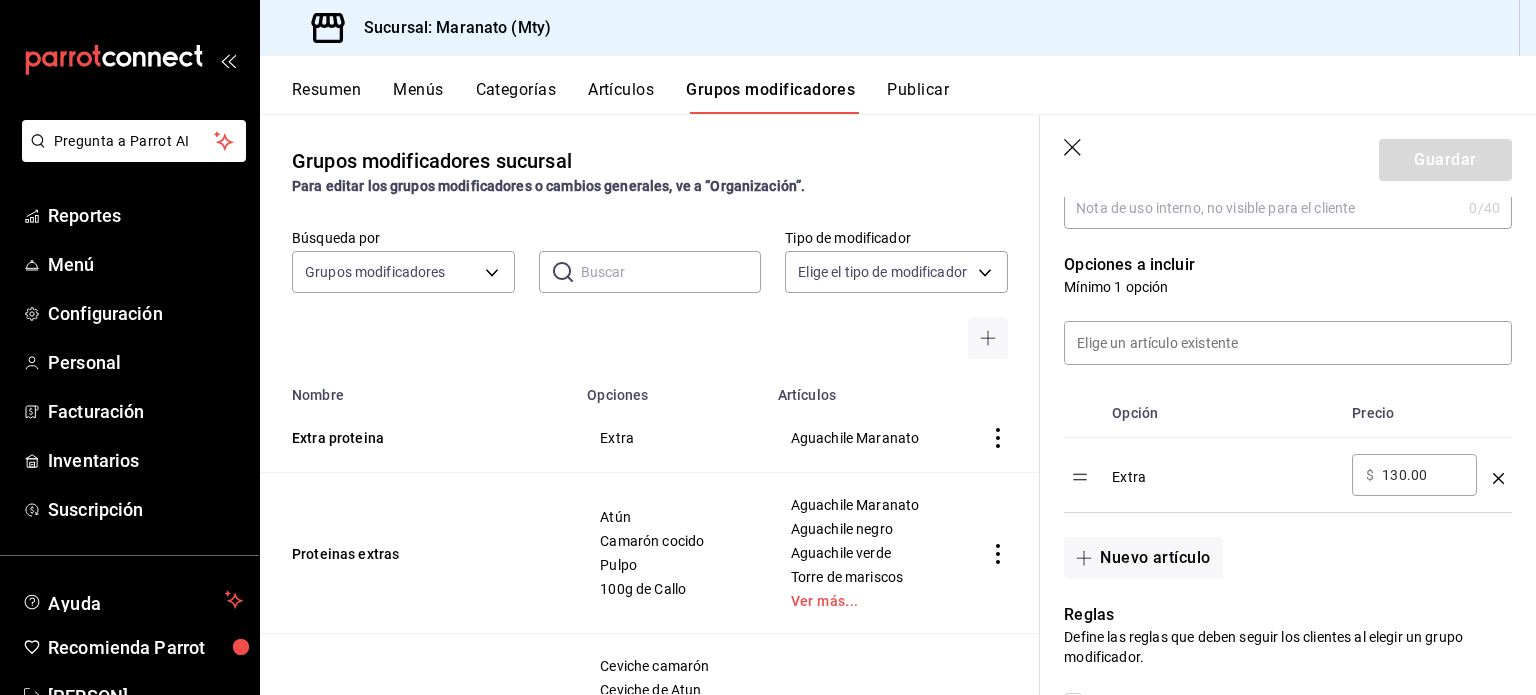 scroll, scrollTop: 472, scrollLeft: 0, axis: vertical 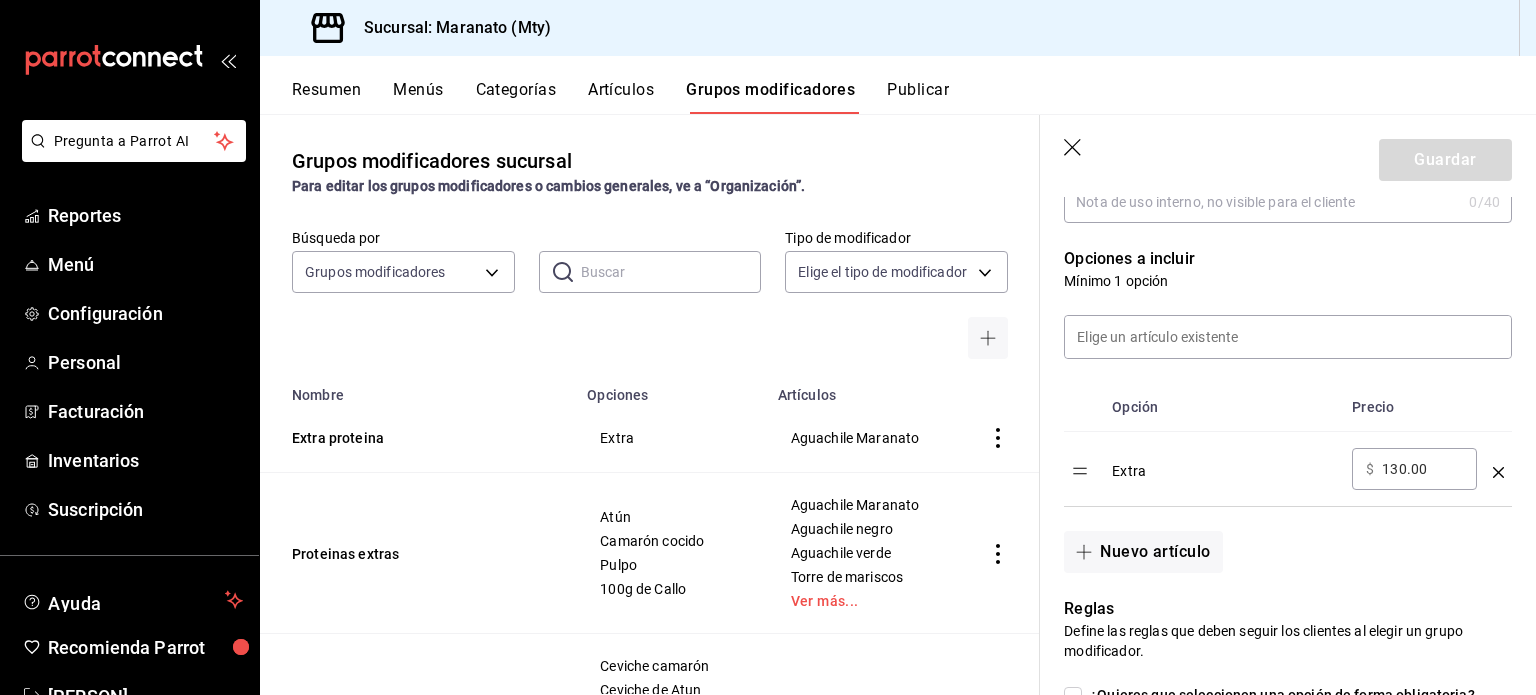 click on "130.00" at bounding box center (1422, 469) 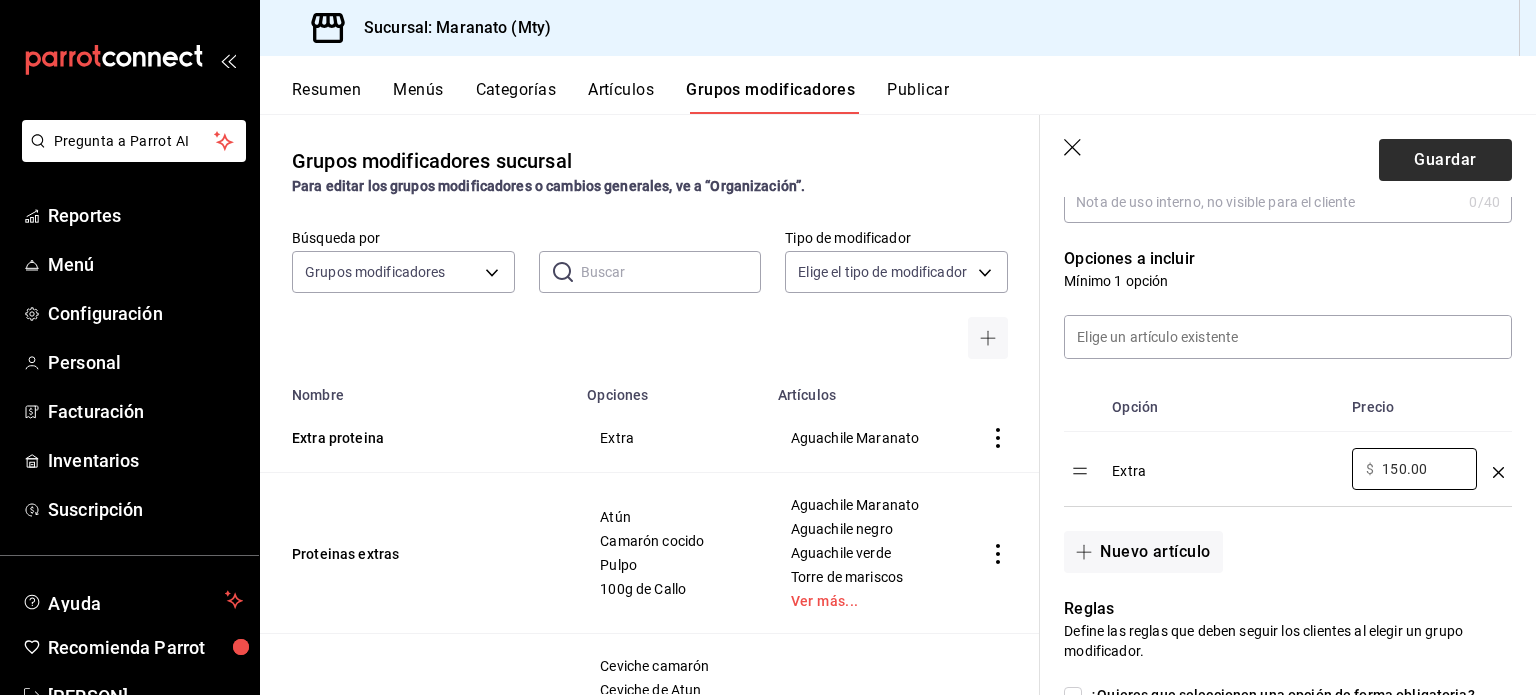 type on "150.00" 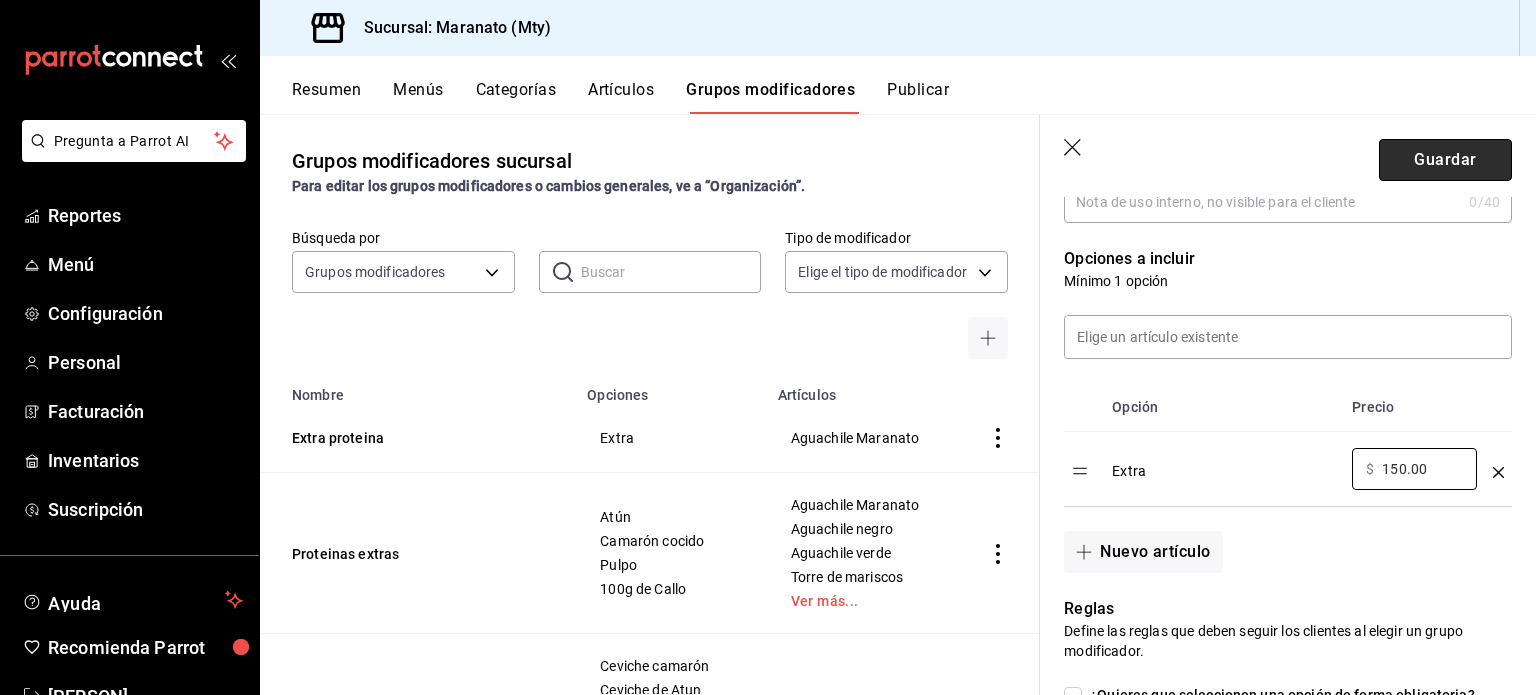 click on "Guardar" at bounding box center (1445, 160) 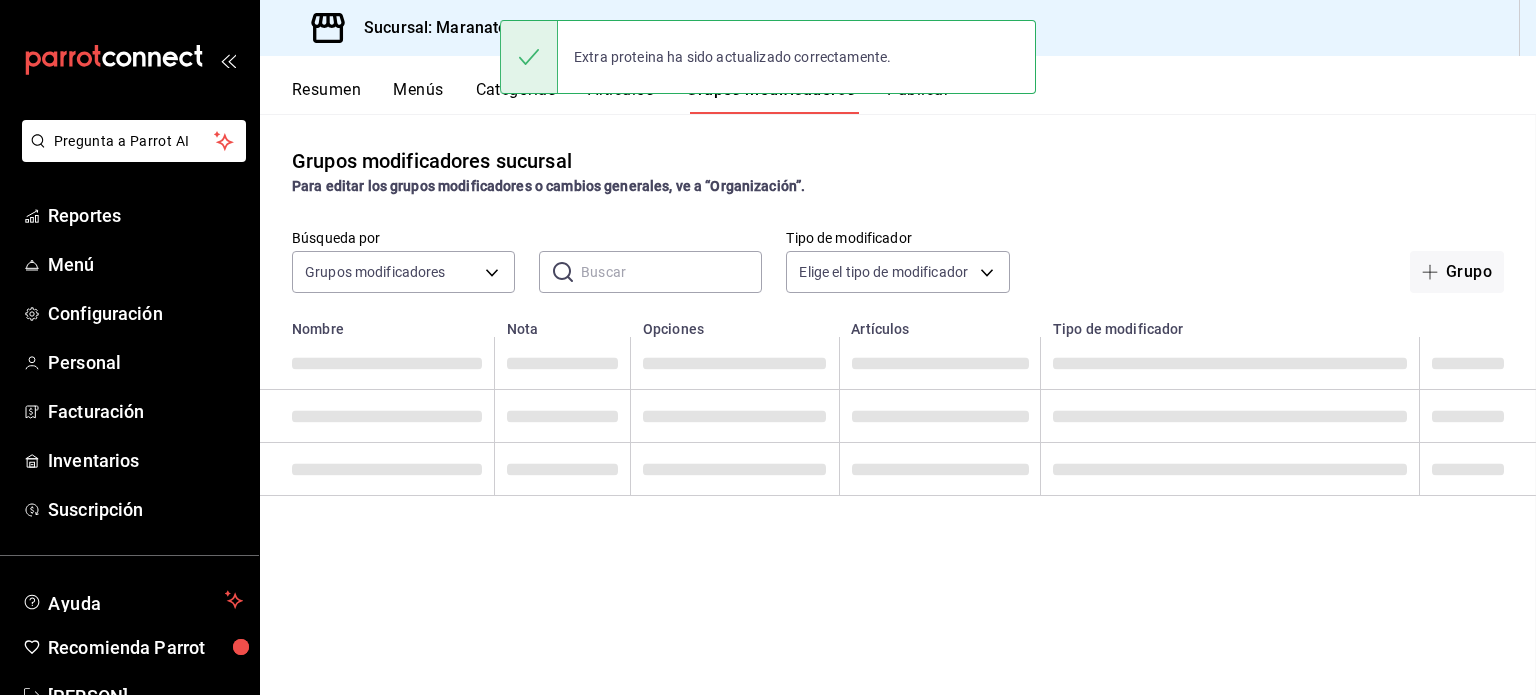 scroll, scrollTop: 0, scrollLeft: 0, axis: both 